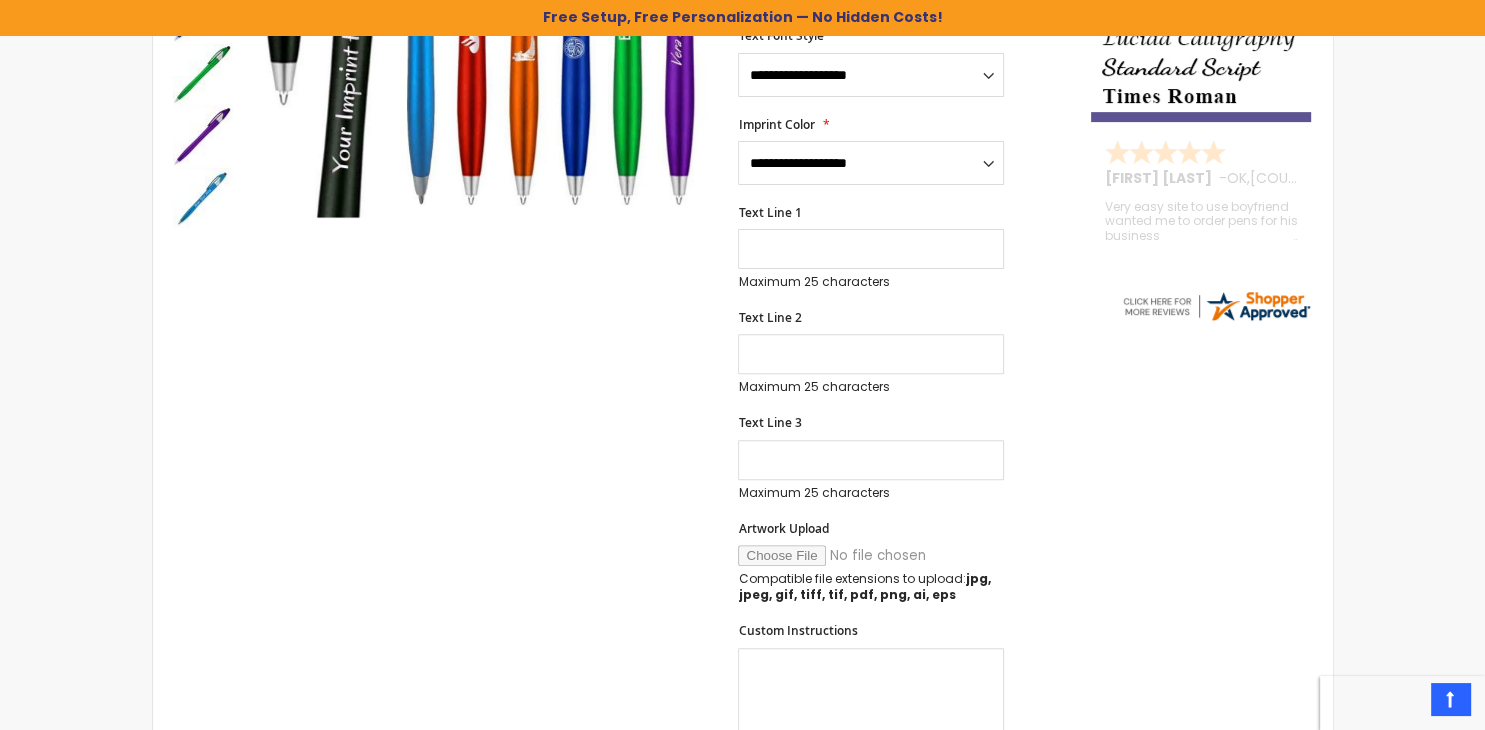 scroll, scrollTop: 0, scrollLeft: 0, axis: both 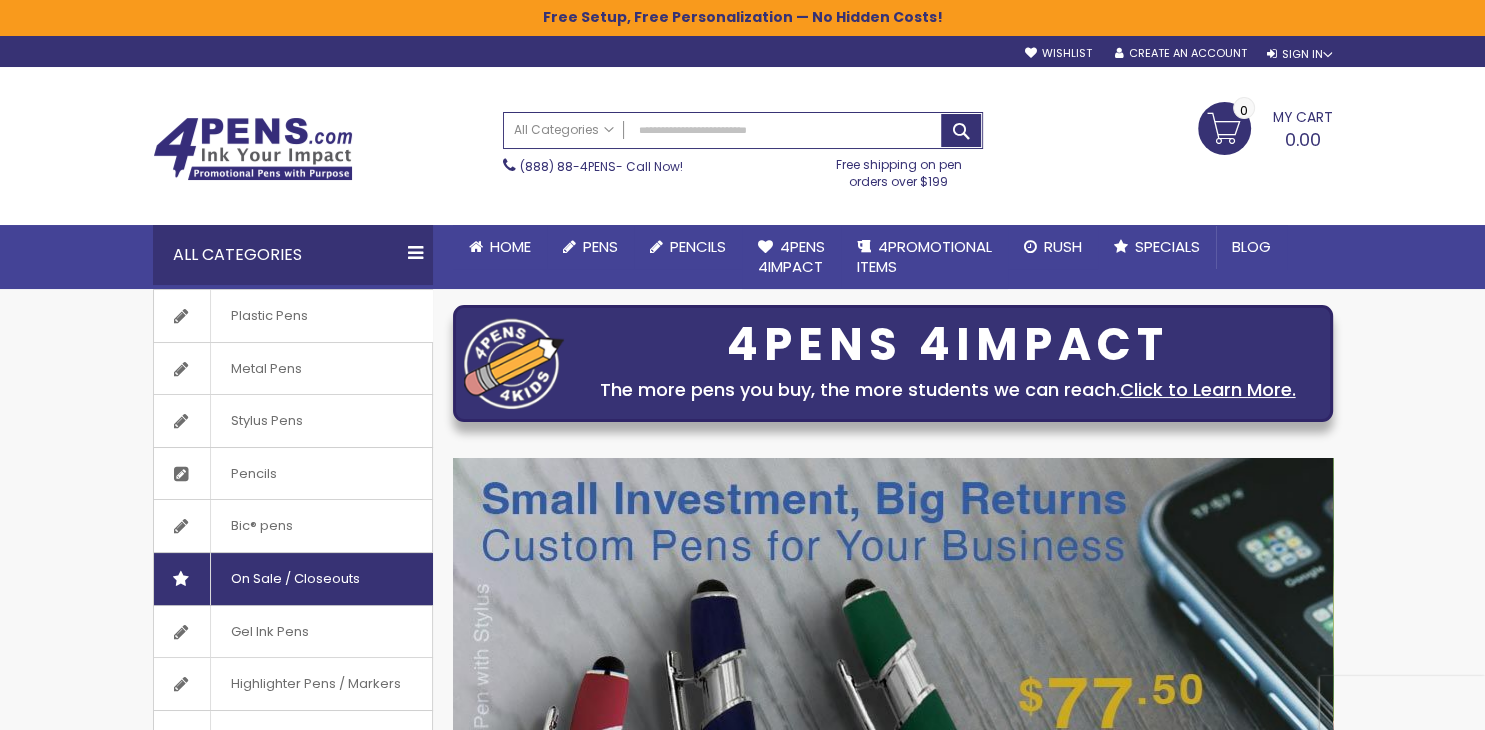 click on "On Sale / Closeouts" at bounding box center [295, 579] 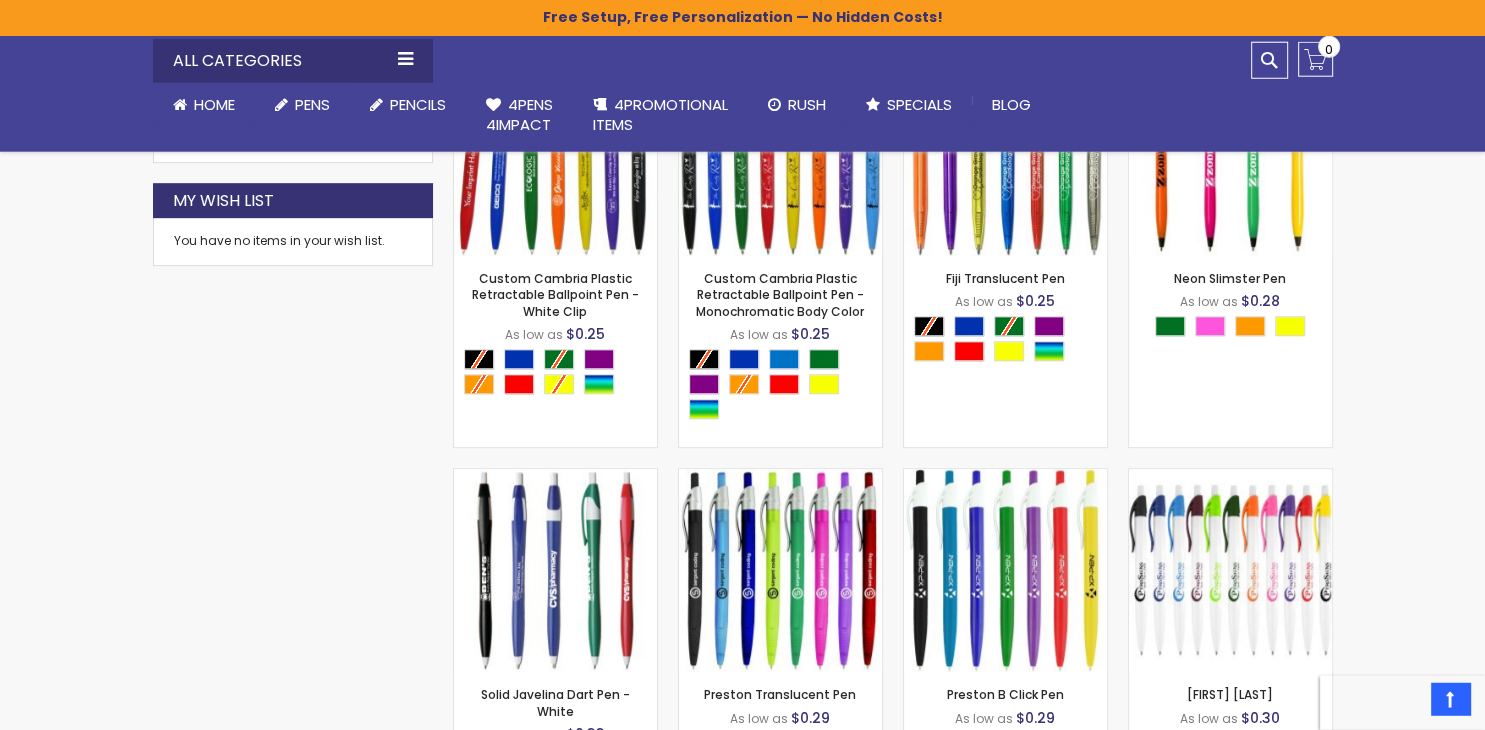 scroll, scrollTop: 1091, scrollLeft: 0, axis: vertical 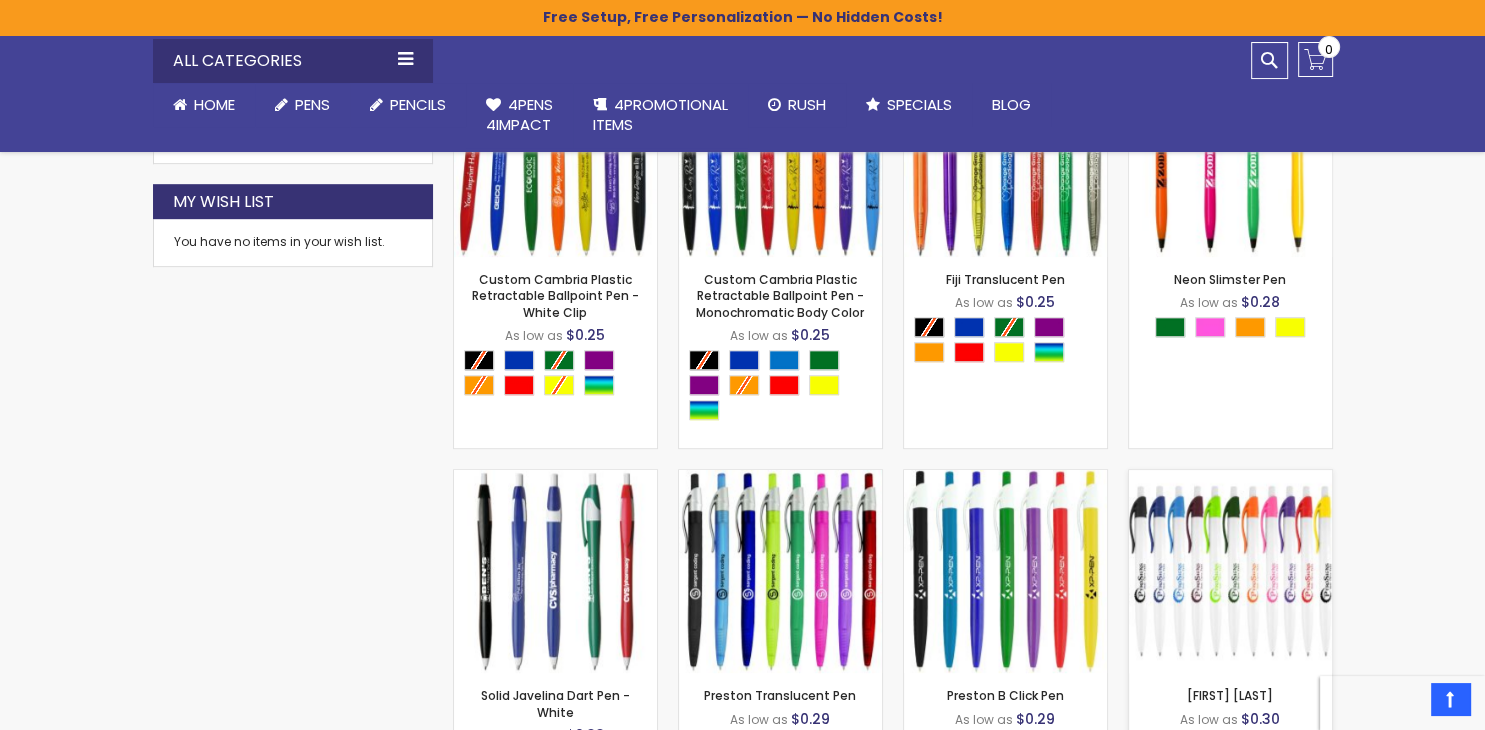 click at bounding box center [1230, 571] 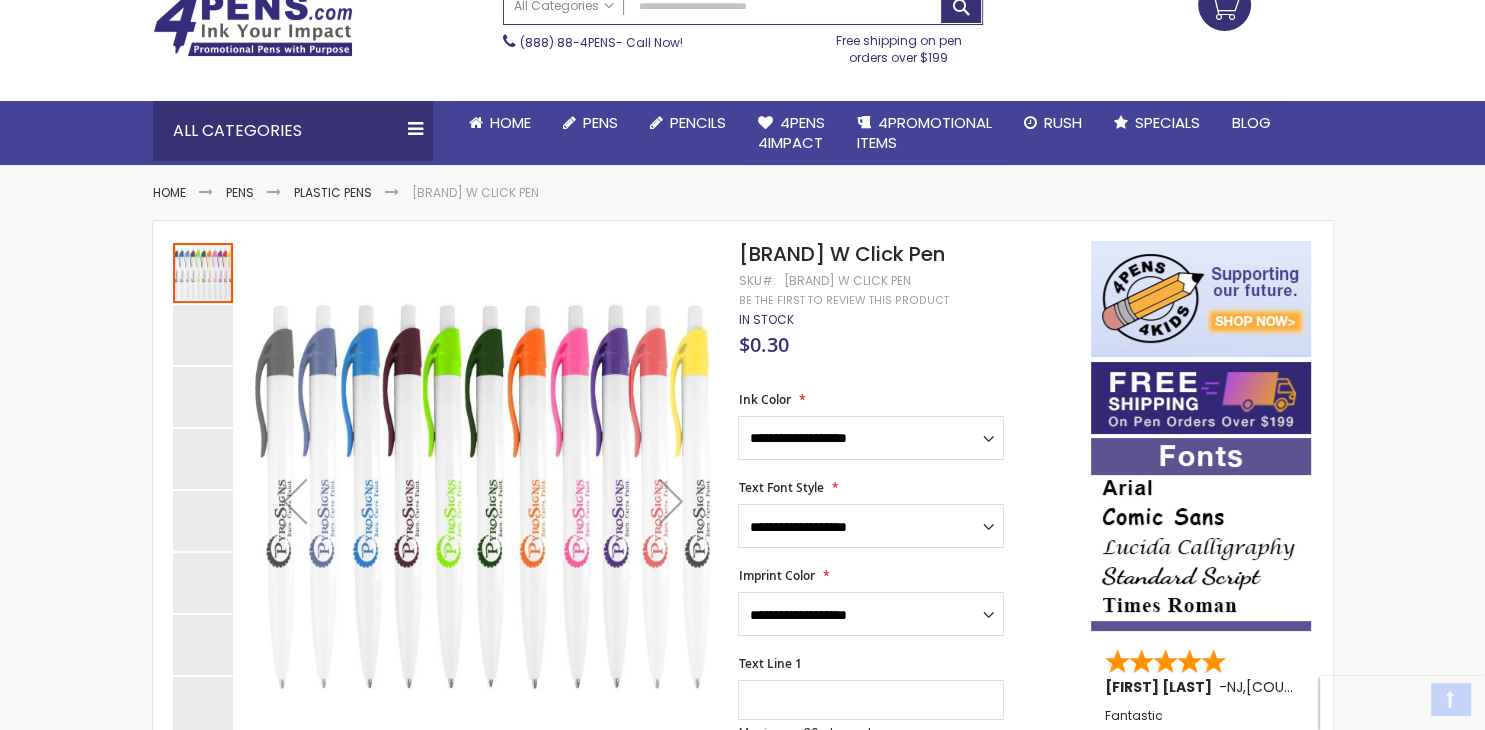 scroll, scrollTop: 211, scrollLeft: 0, axis: vertical 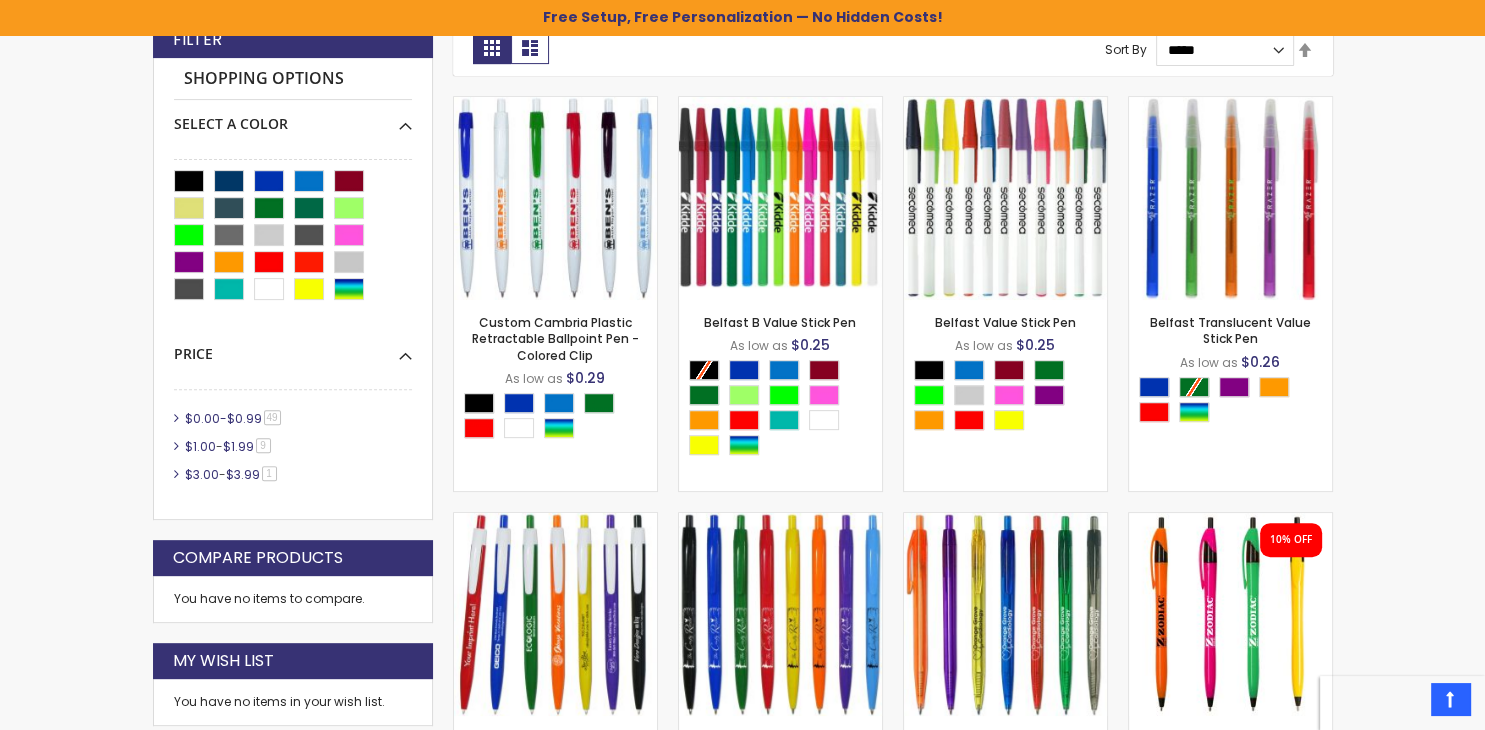 click on "$0.00" at bounding box center [202, 418] 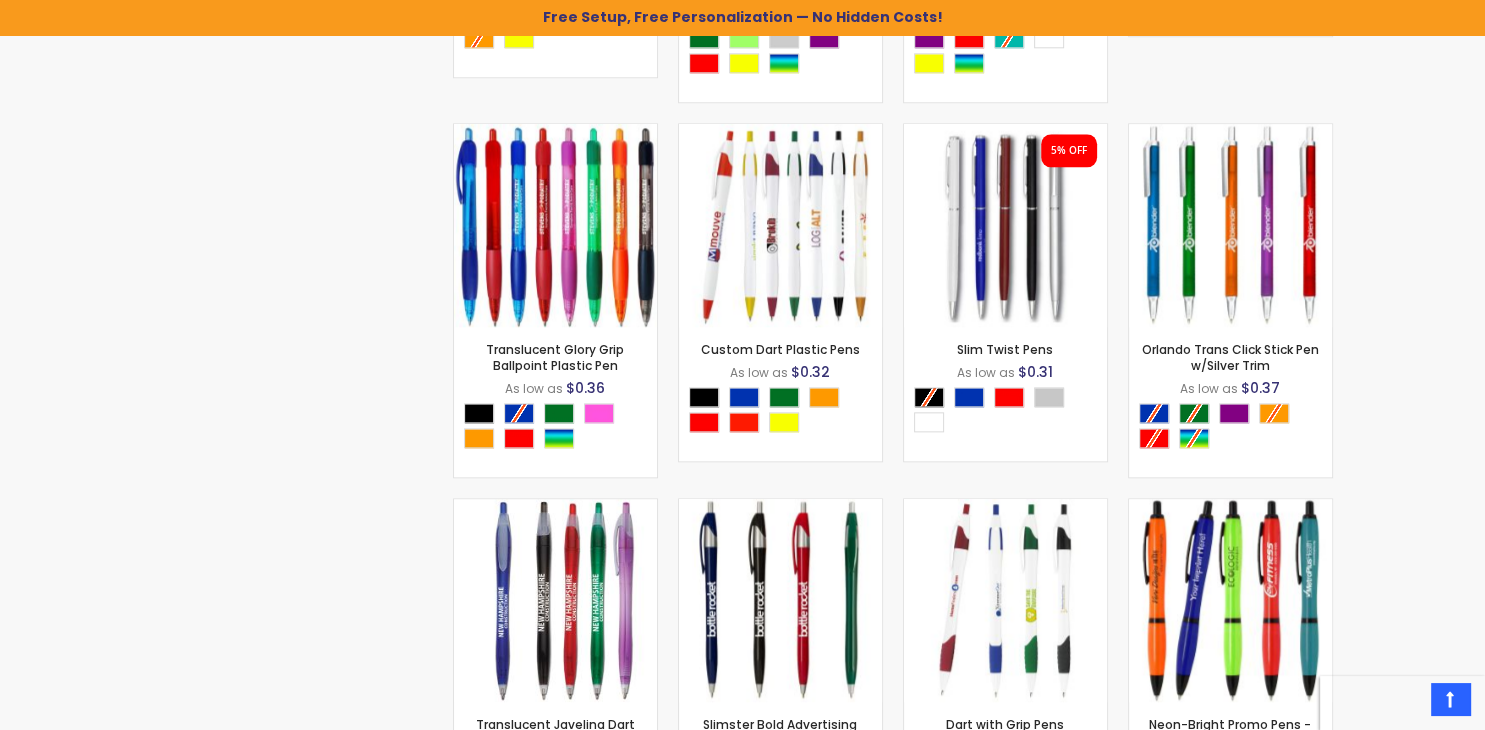 scroll, scrollTop: 2851, scrollLeft: 0, axis: vertical 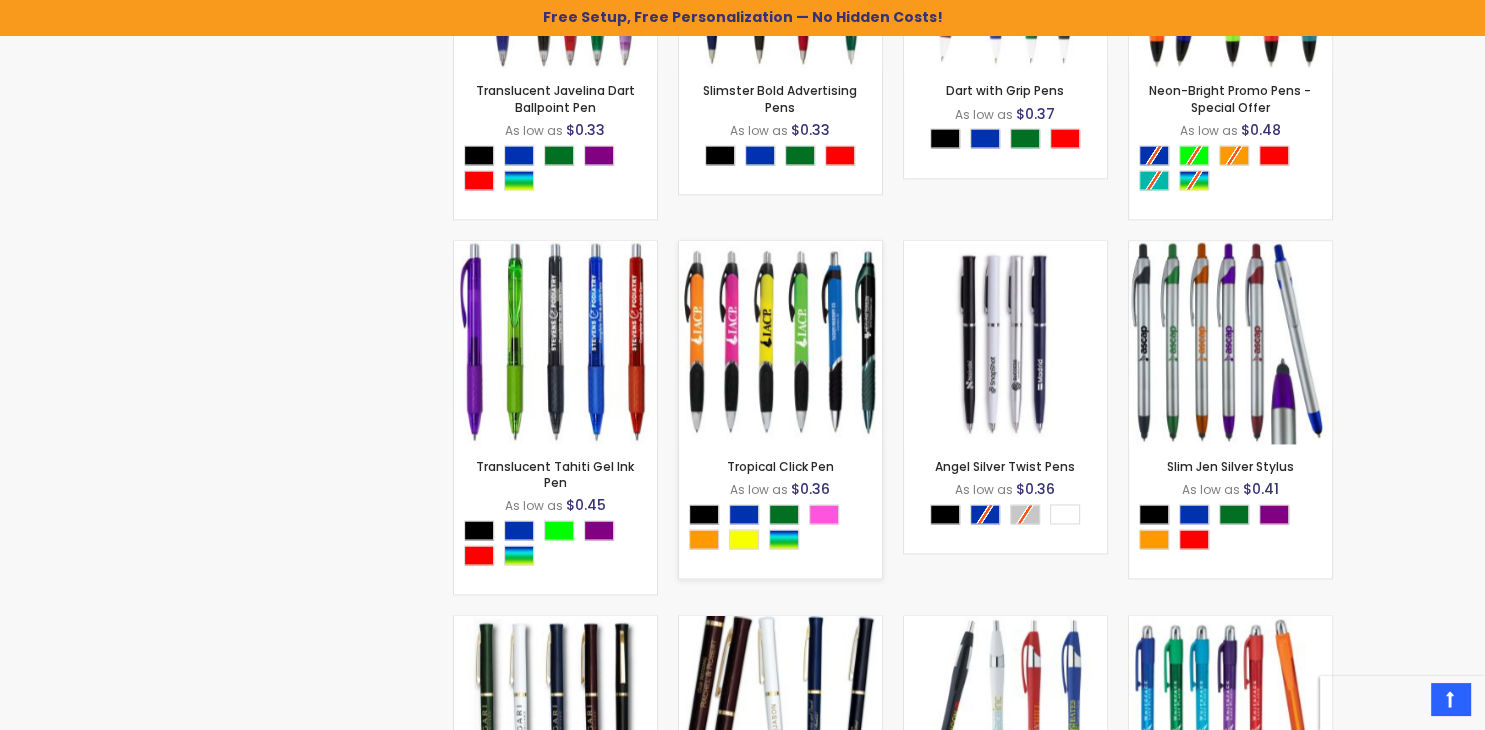 click on "-
***
+
Add to Cart" at bounding box center (780, 411) 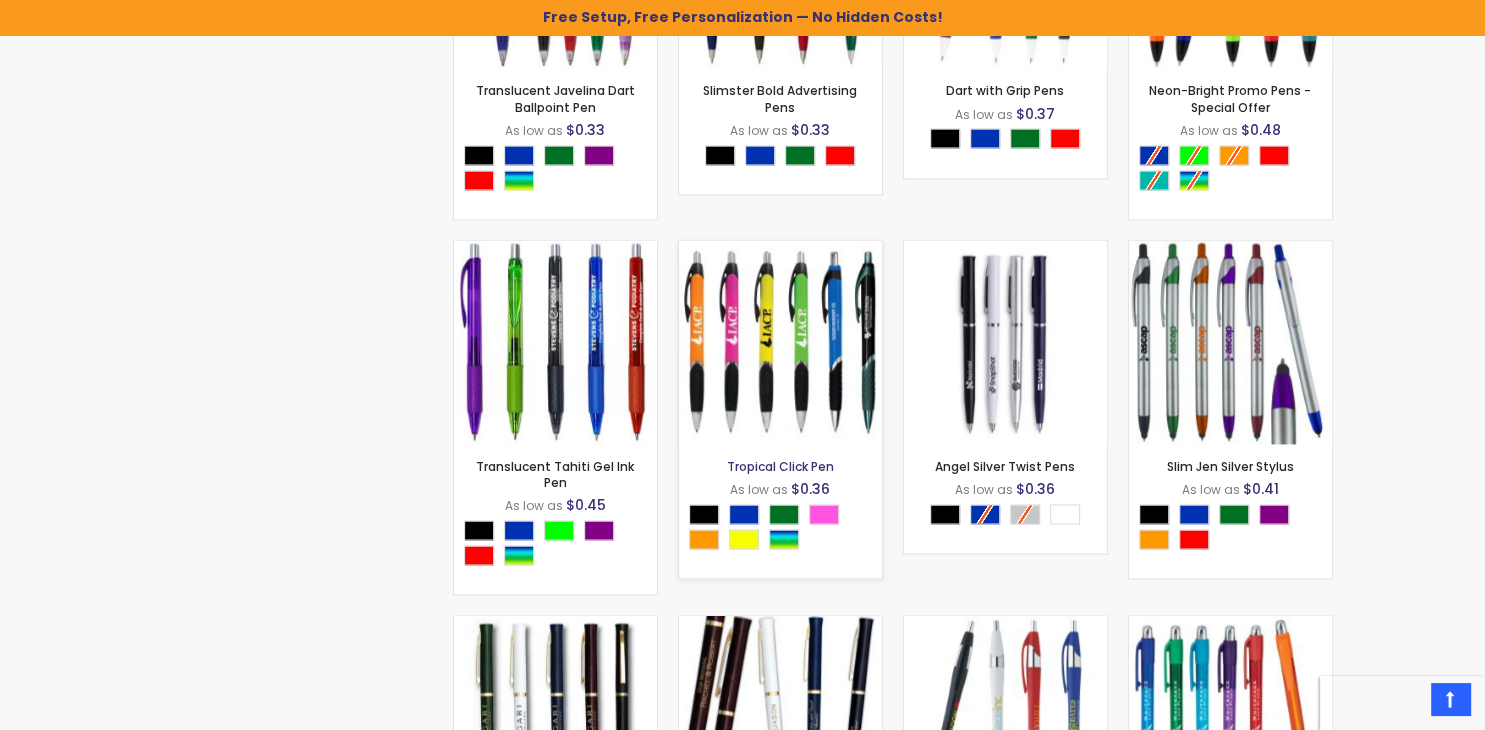 click on "Tropical Click  Pen" at bounding box center (780, 466) 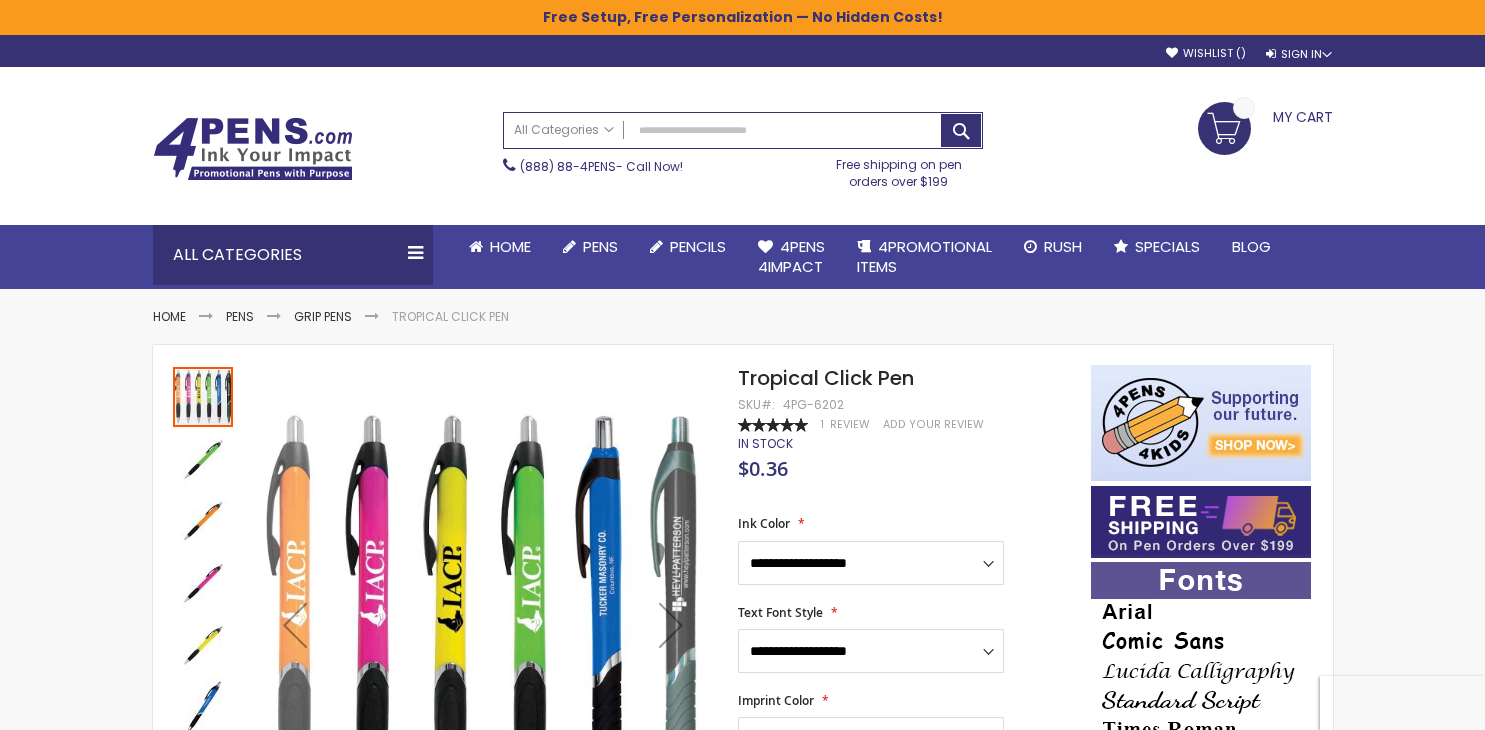 scroll, scrollTop: 316, scrollLeft: 0, axis: vertical 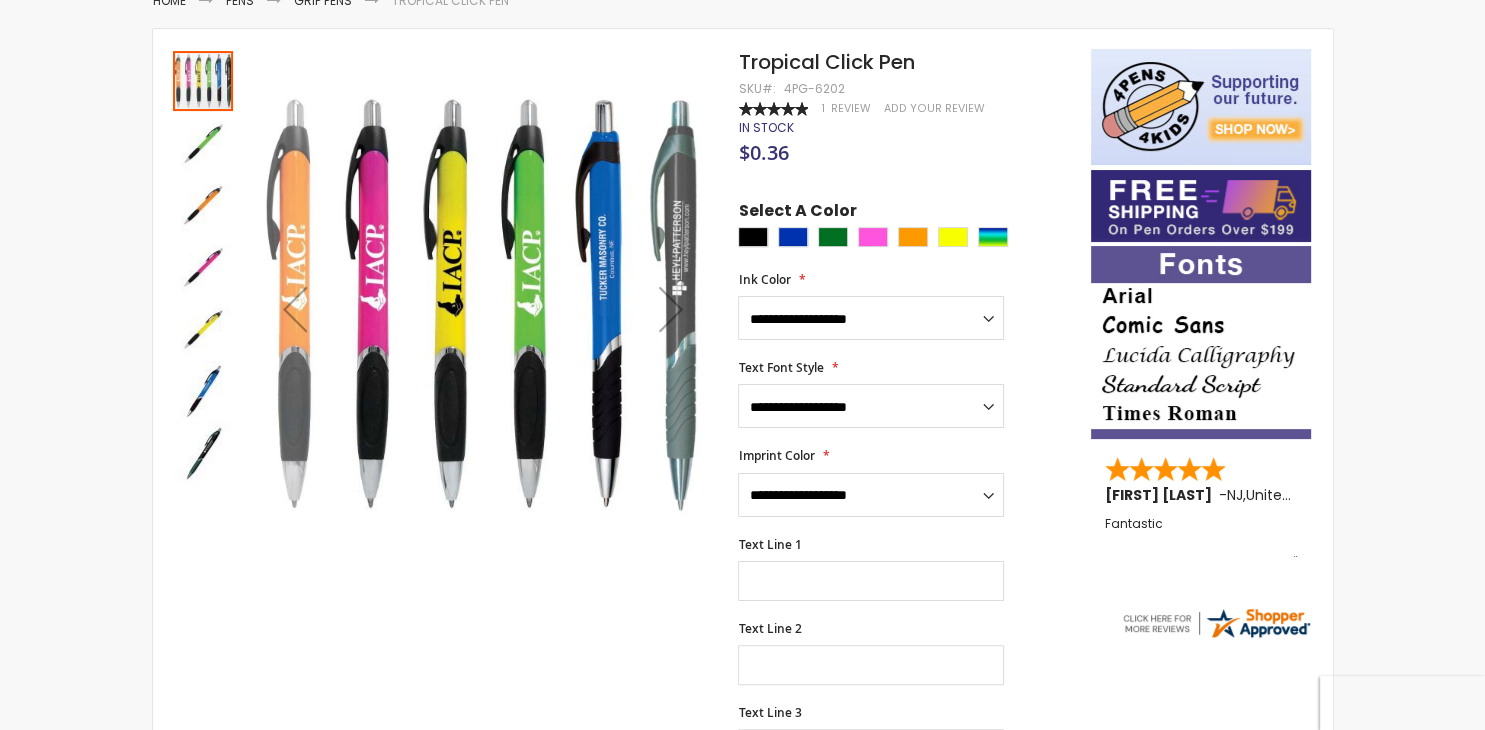 select on "**" 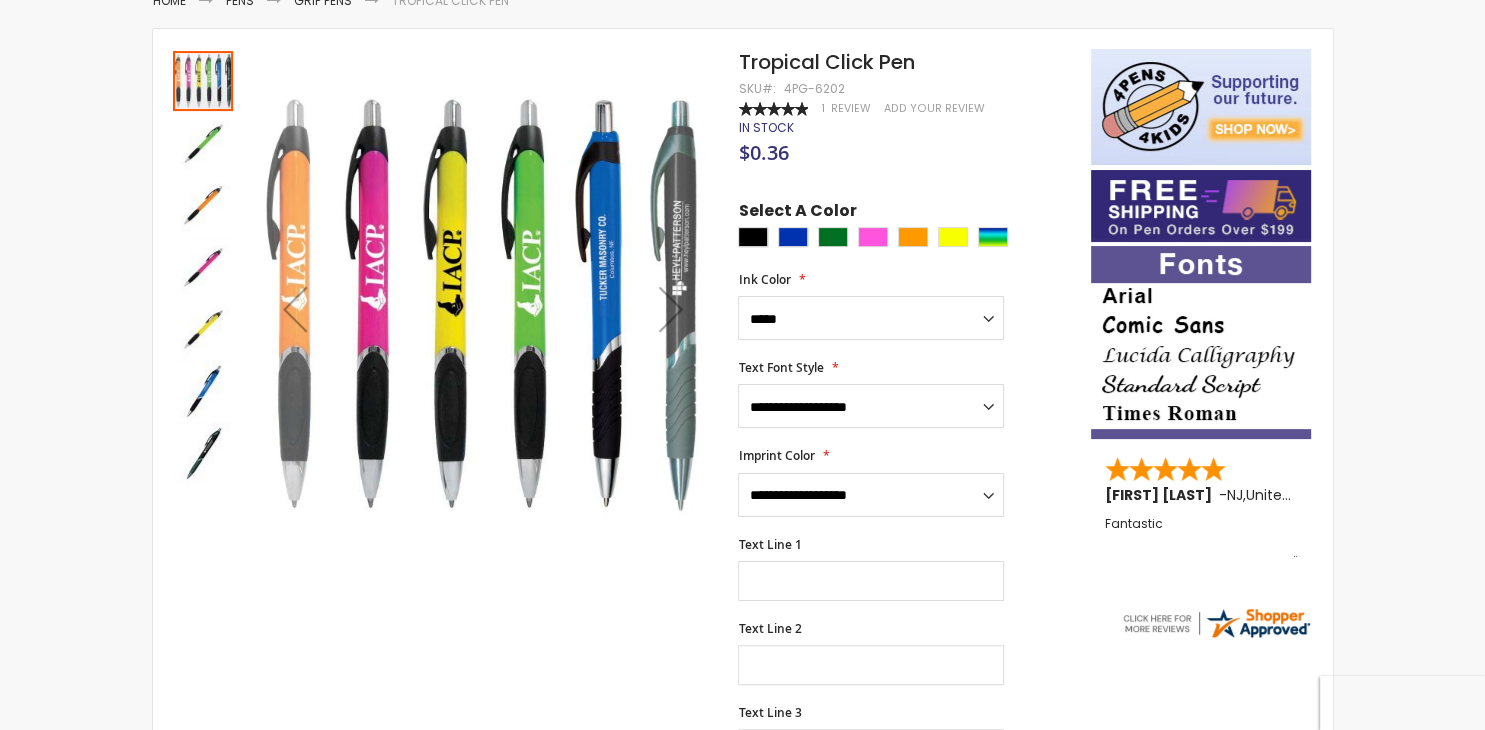 click on "*****" at bounding box center [0, 0] 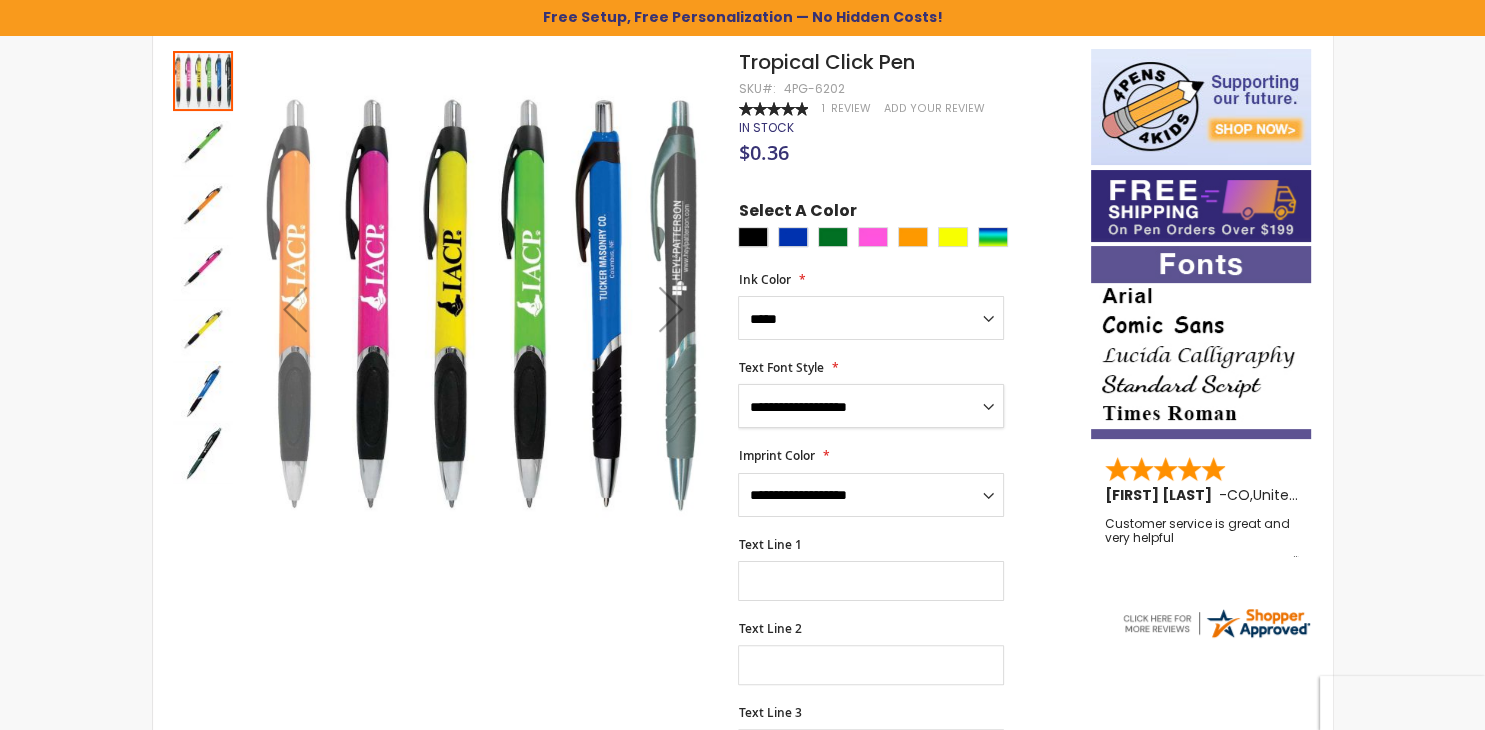 click on "**********" at bounding box center [871, 406] 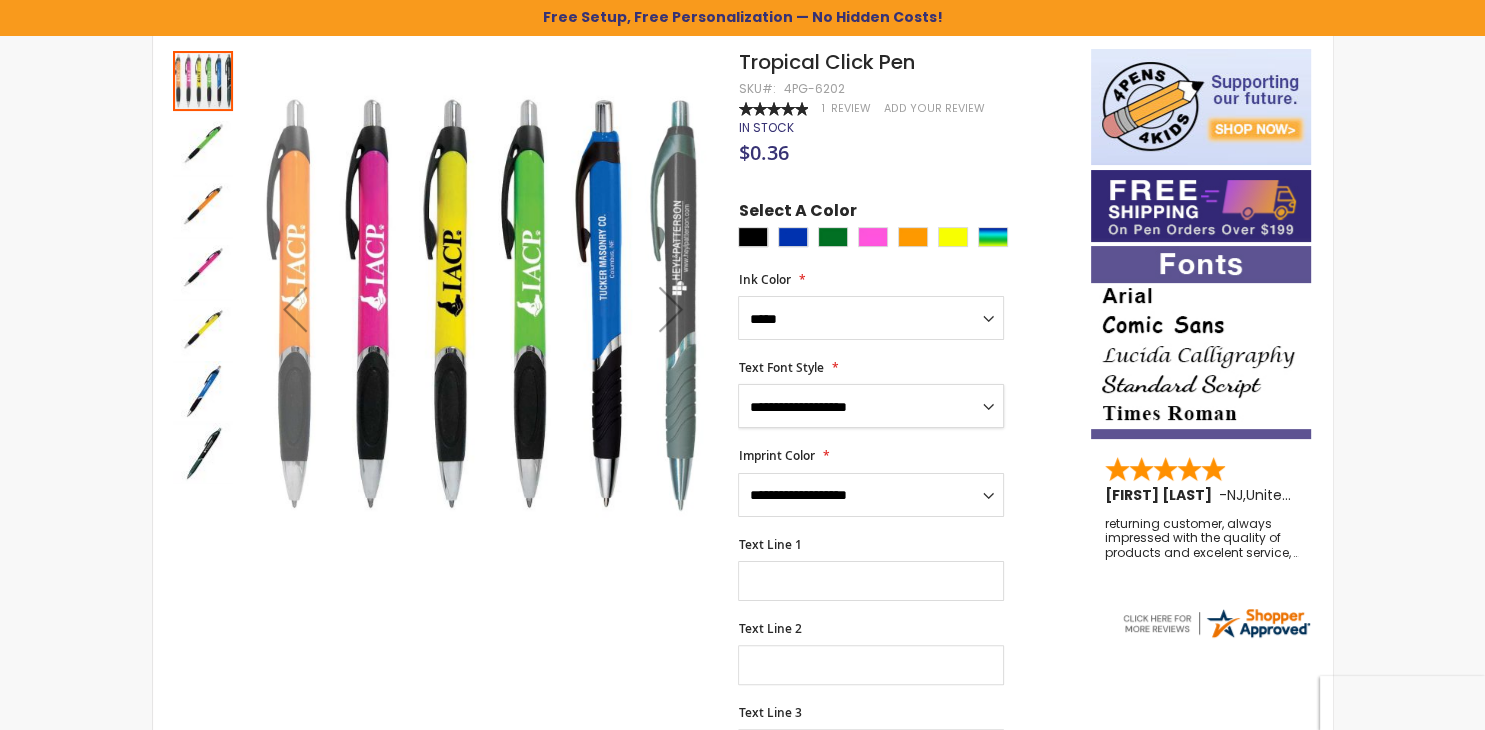 select on "**" 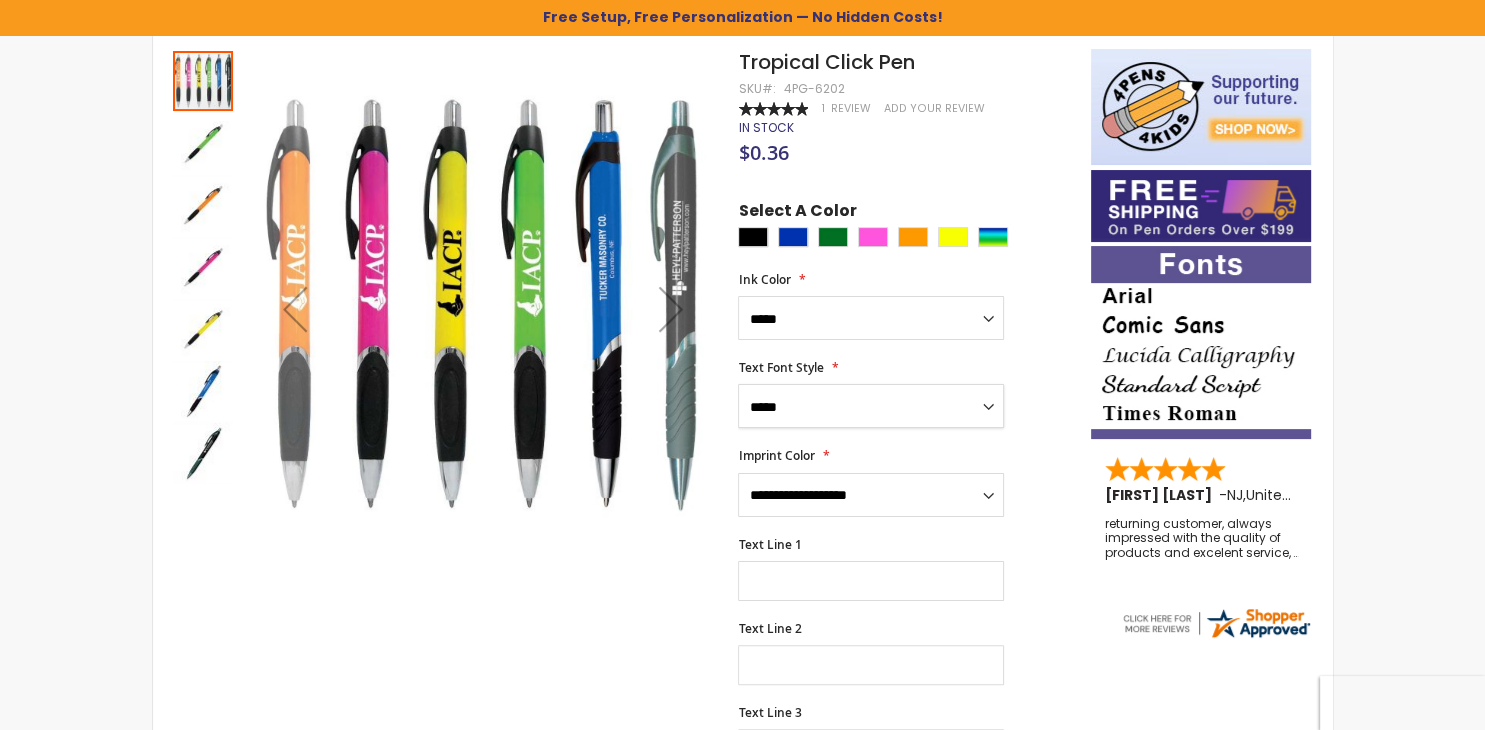 click on "**********" at bounding box center [0, 0] 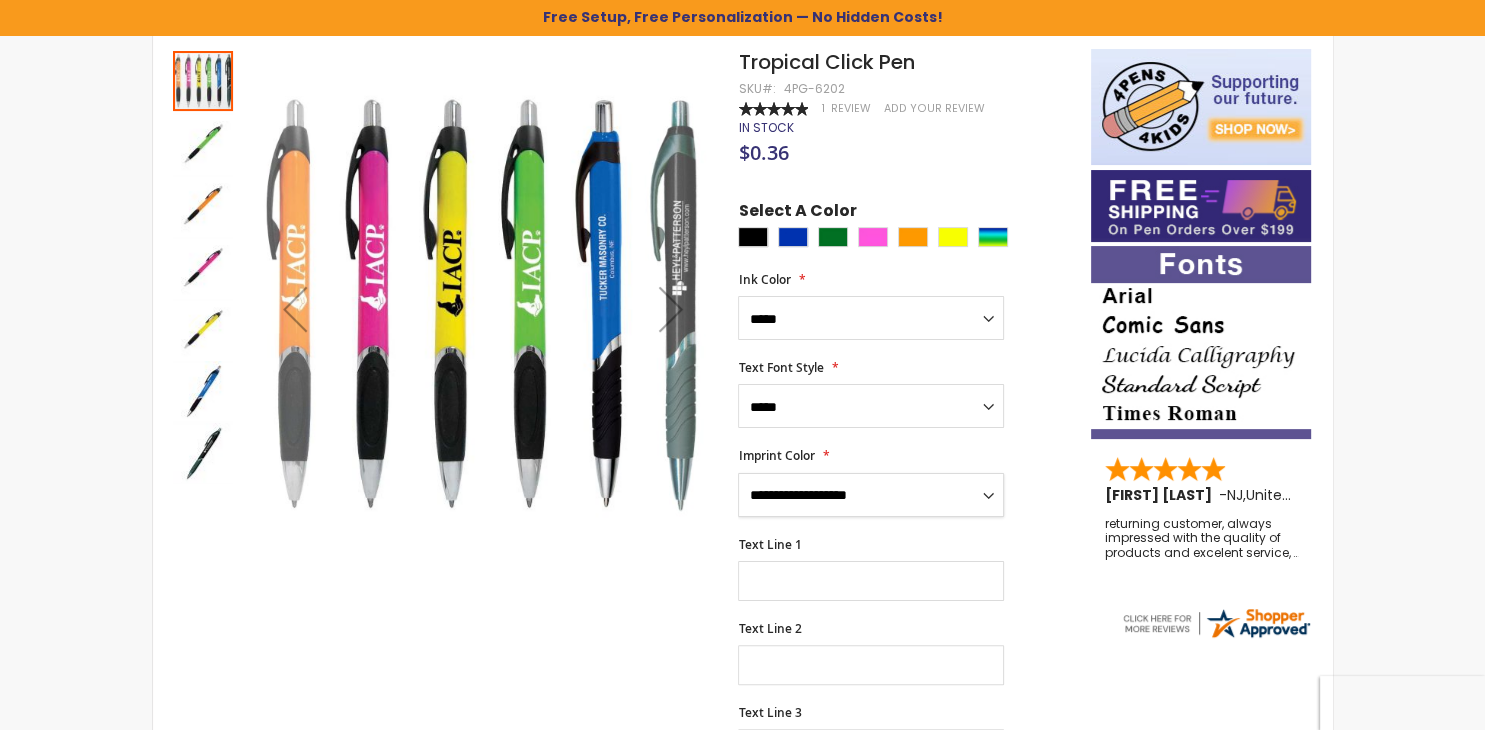 click on "**********" at bounding box center [871, 495] 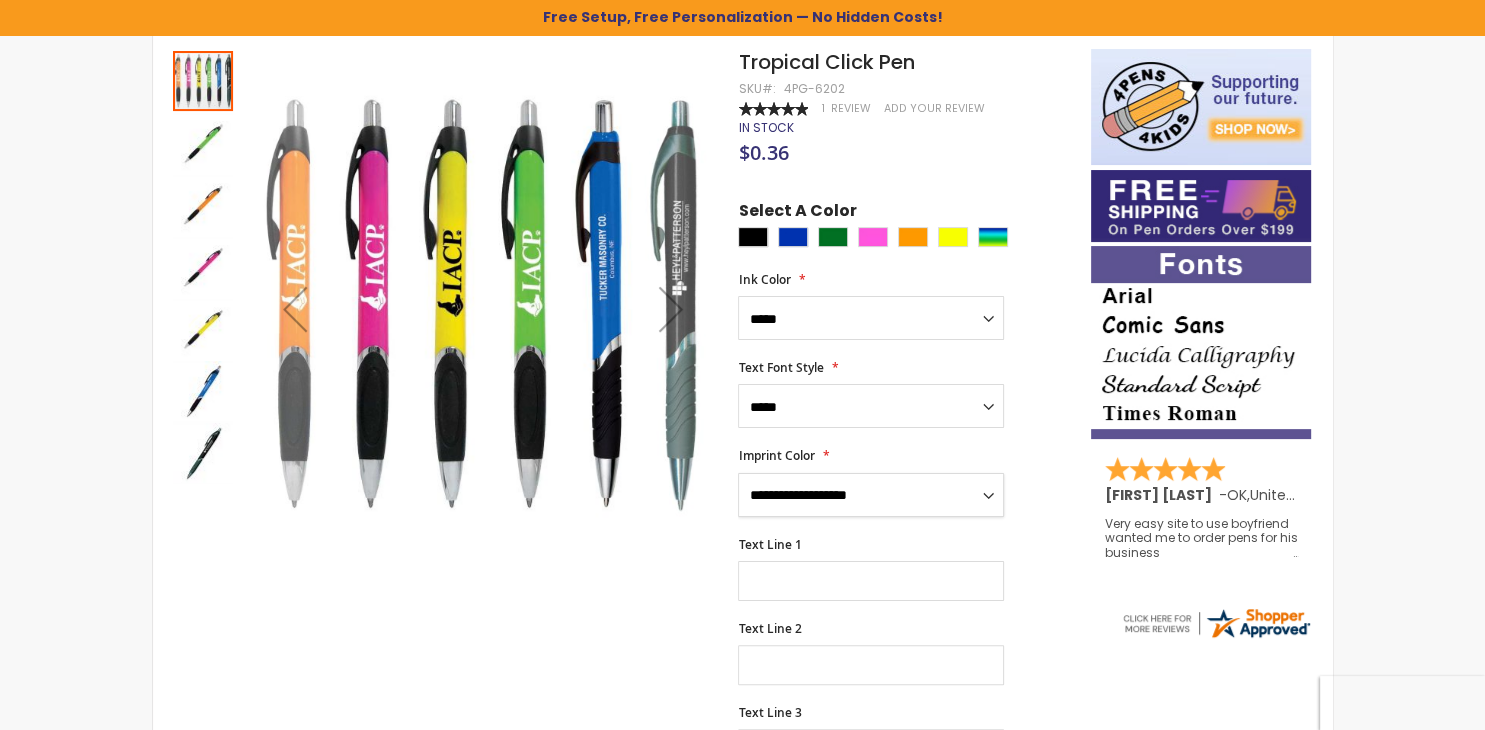 select on "**" 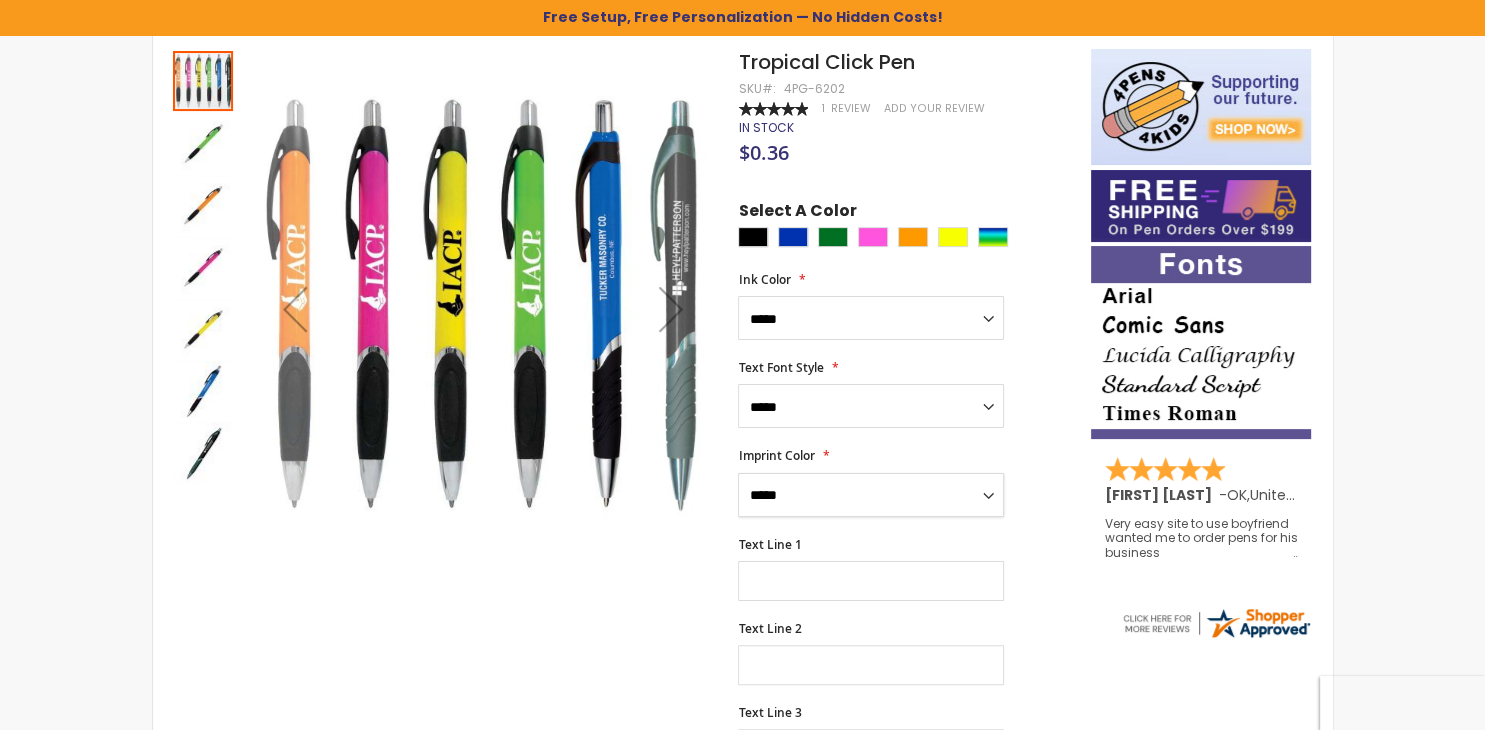 click on "******" at bounding box center [0, 0] 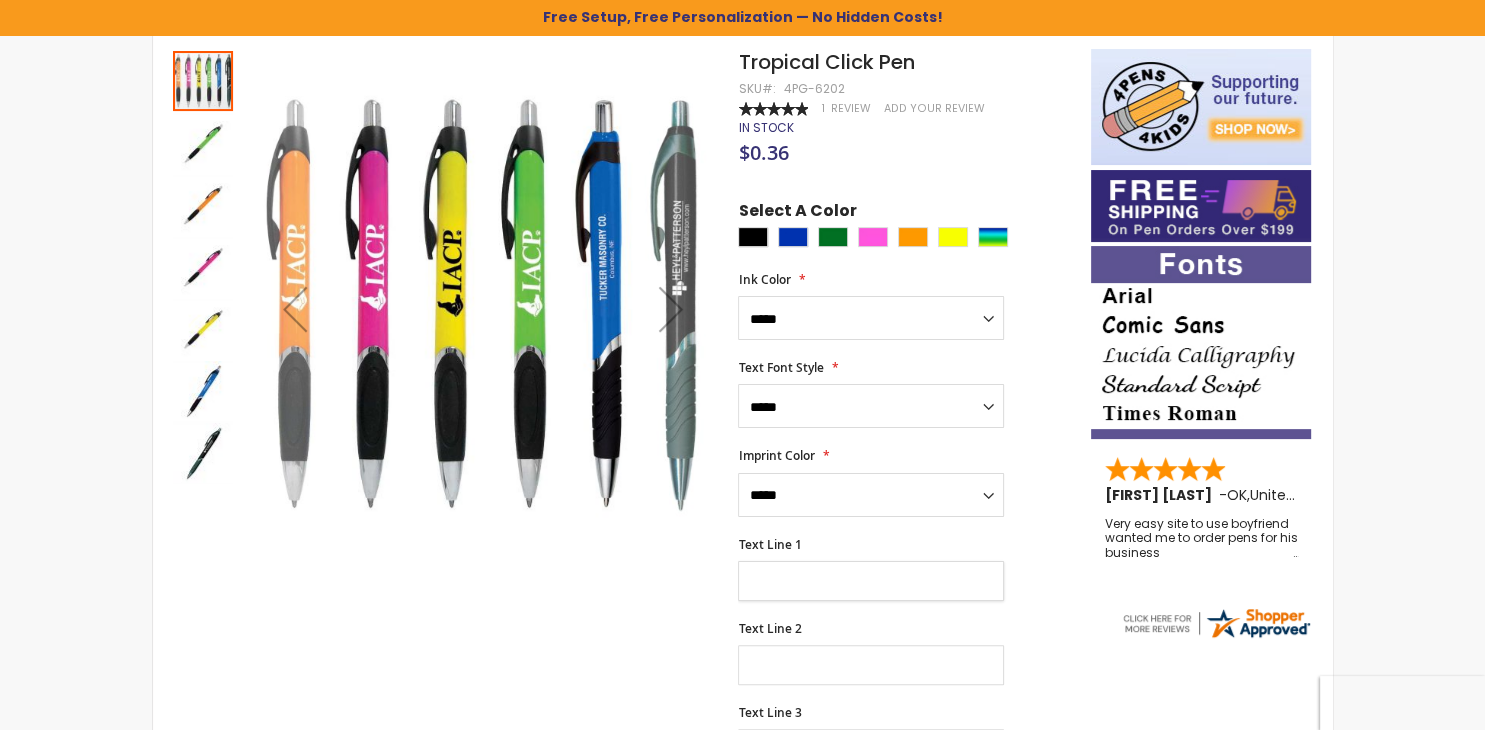 click on "Text Line 1" at bounding box center (871, 581) 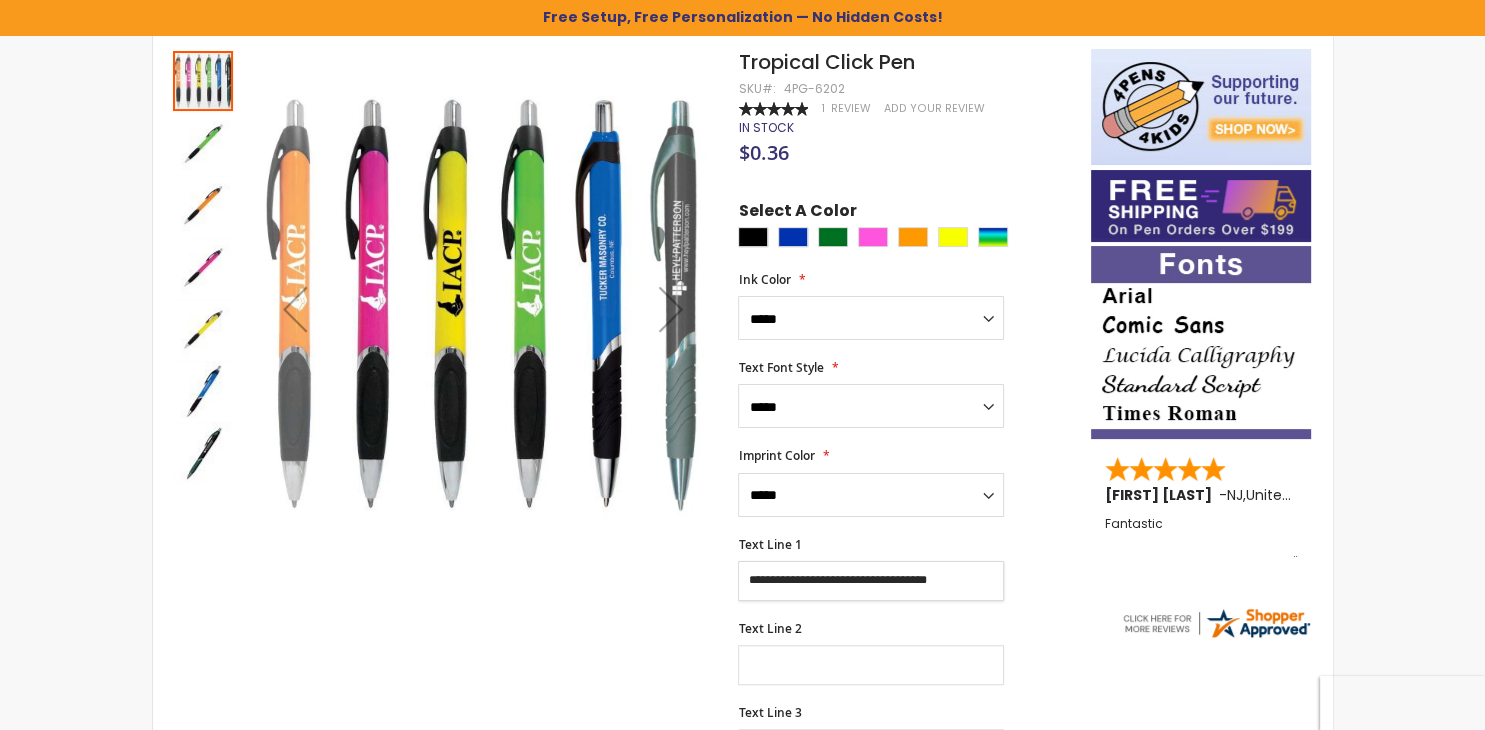 scroll, scrollTop: 0, scrollLeft: 1, axis: horizontal 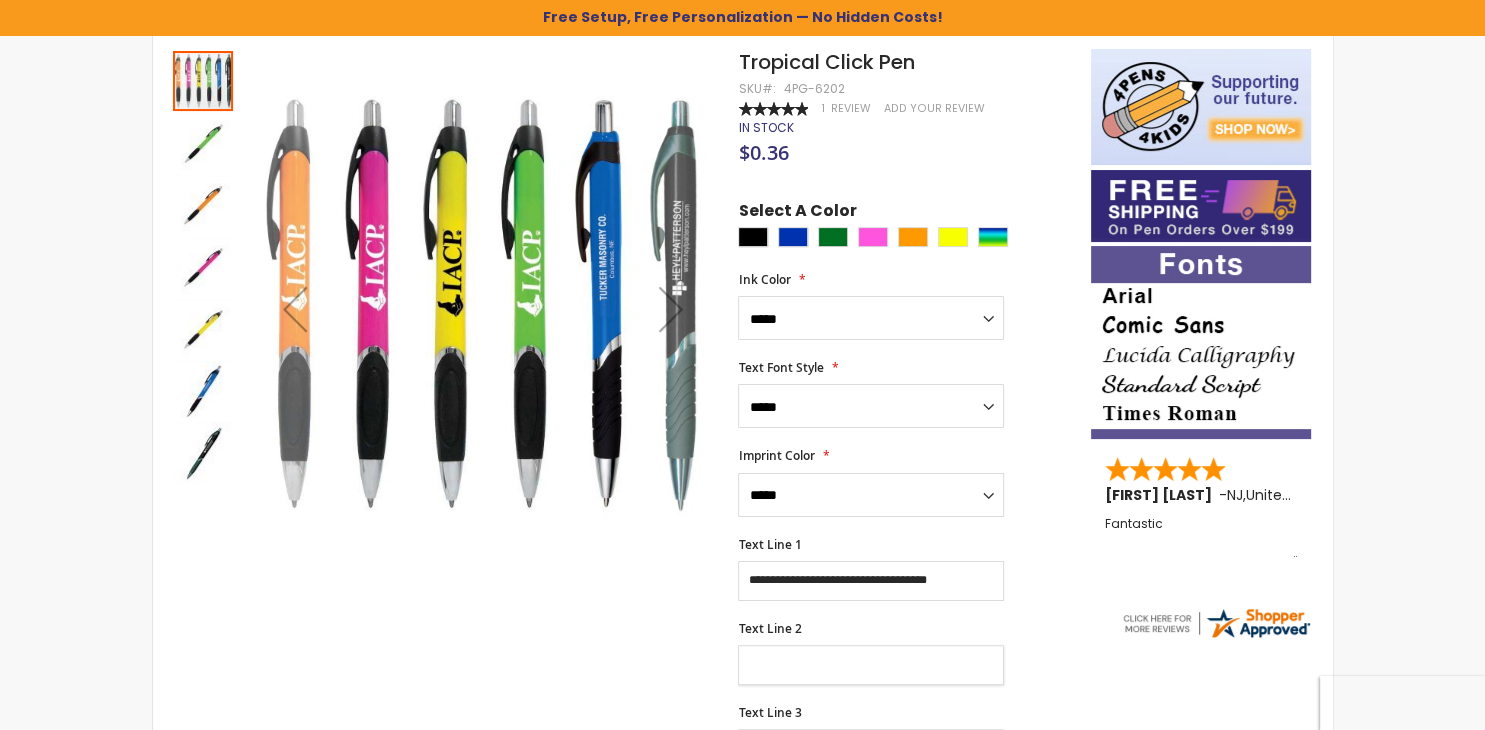 click on "Text Line 2" at bounding box center (871, 665) 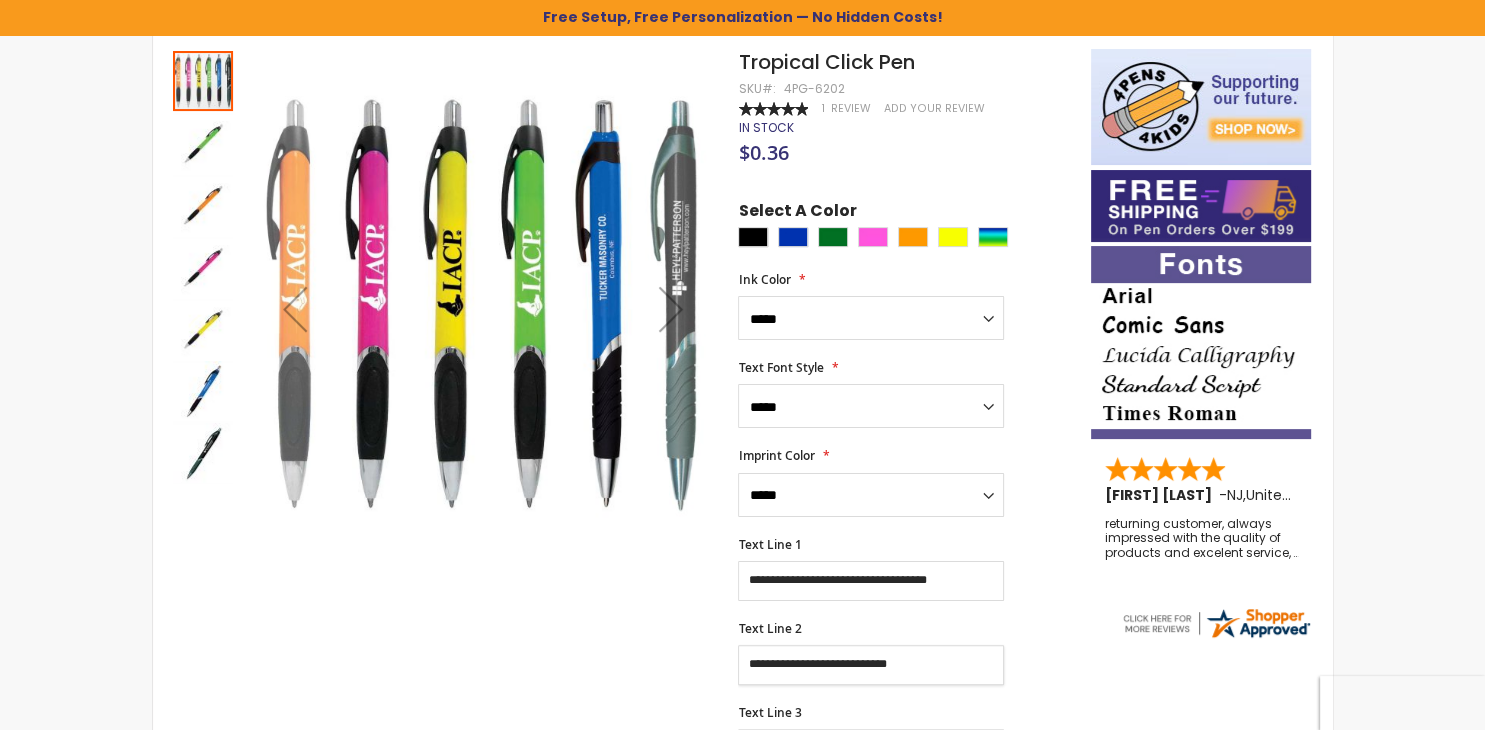 drag, startPoint x: 942, startPoint y: 666, endPoint x: 725, endPoint y: 664, distance: 217.00922 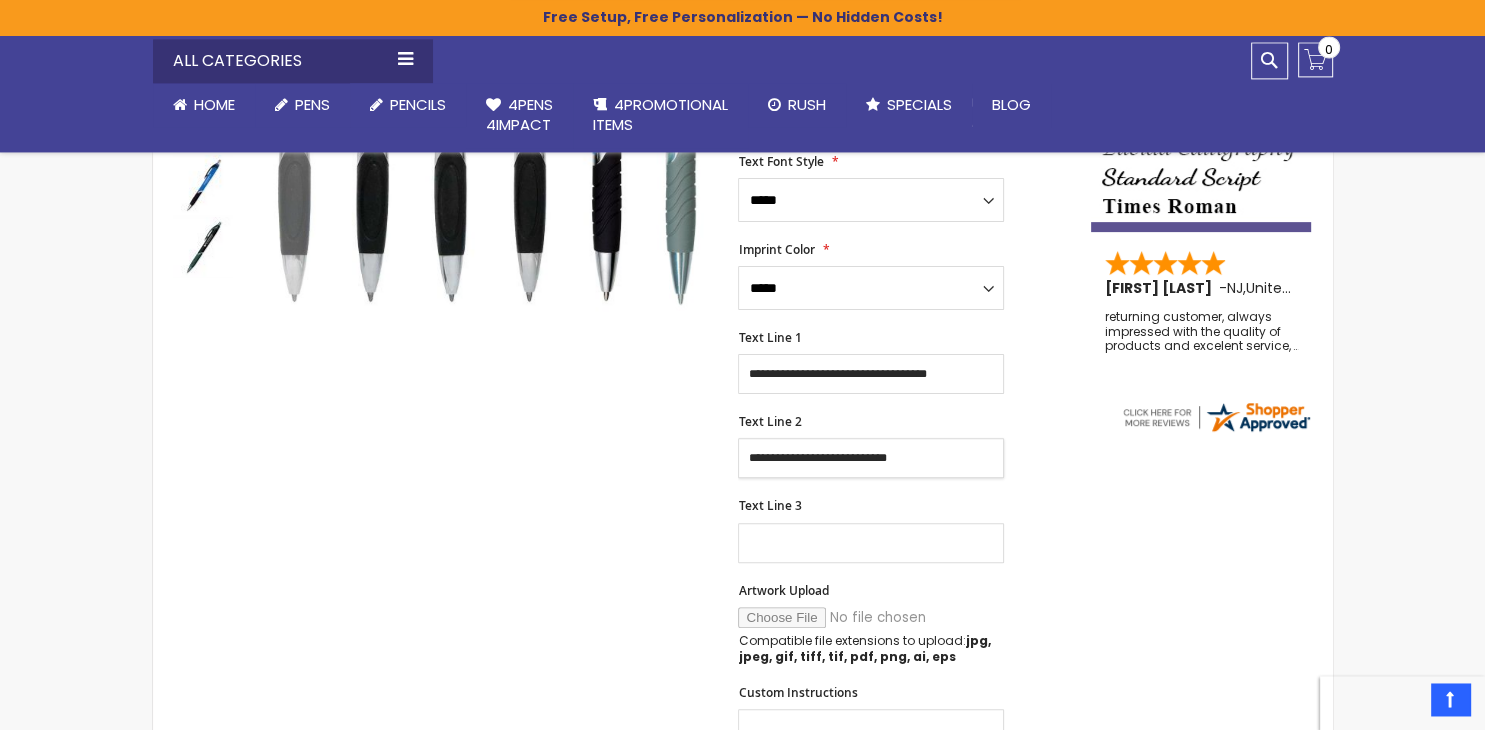 scroll, scrollTop: 528, scrollLeft: 0, axis: vertical 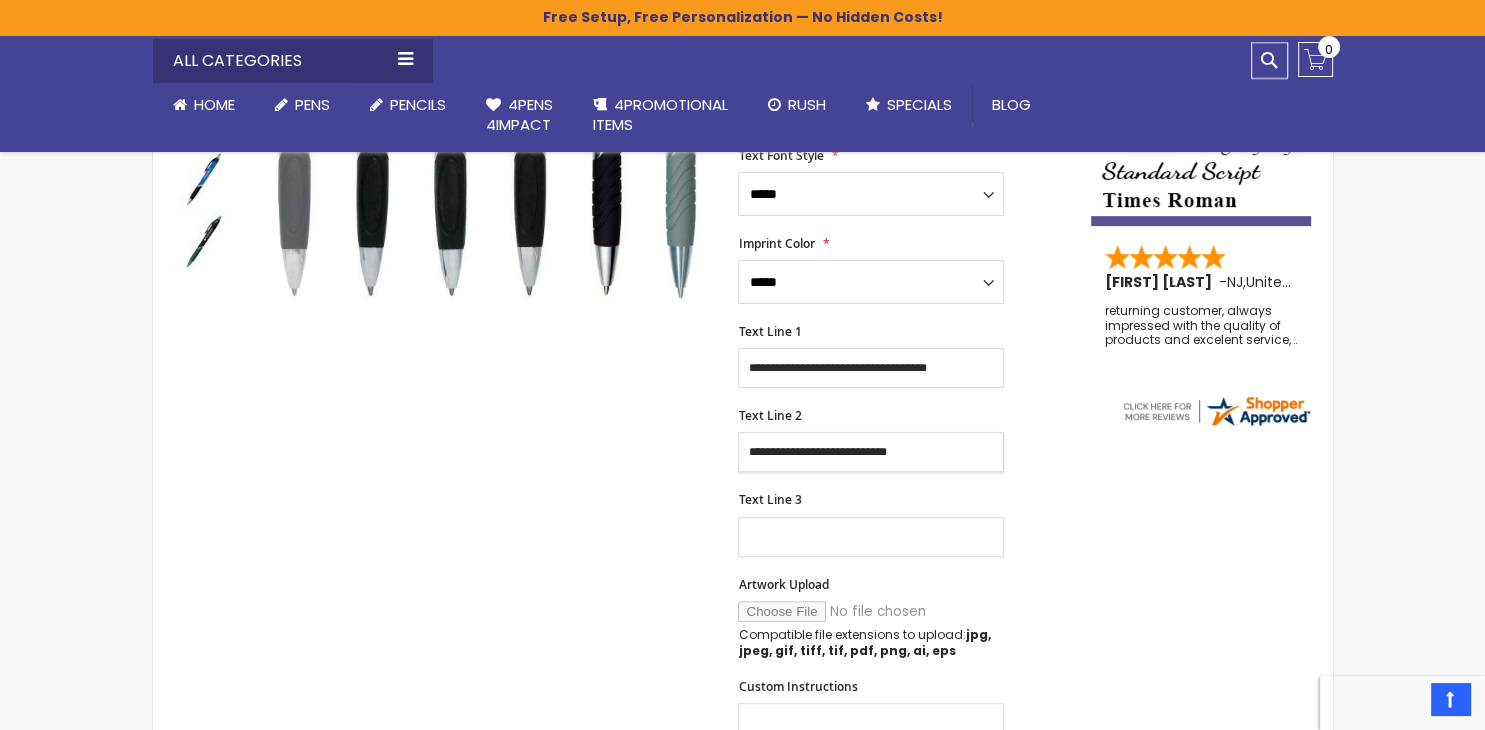 type on "**********" 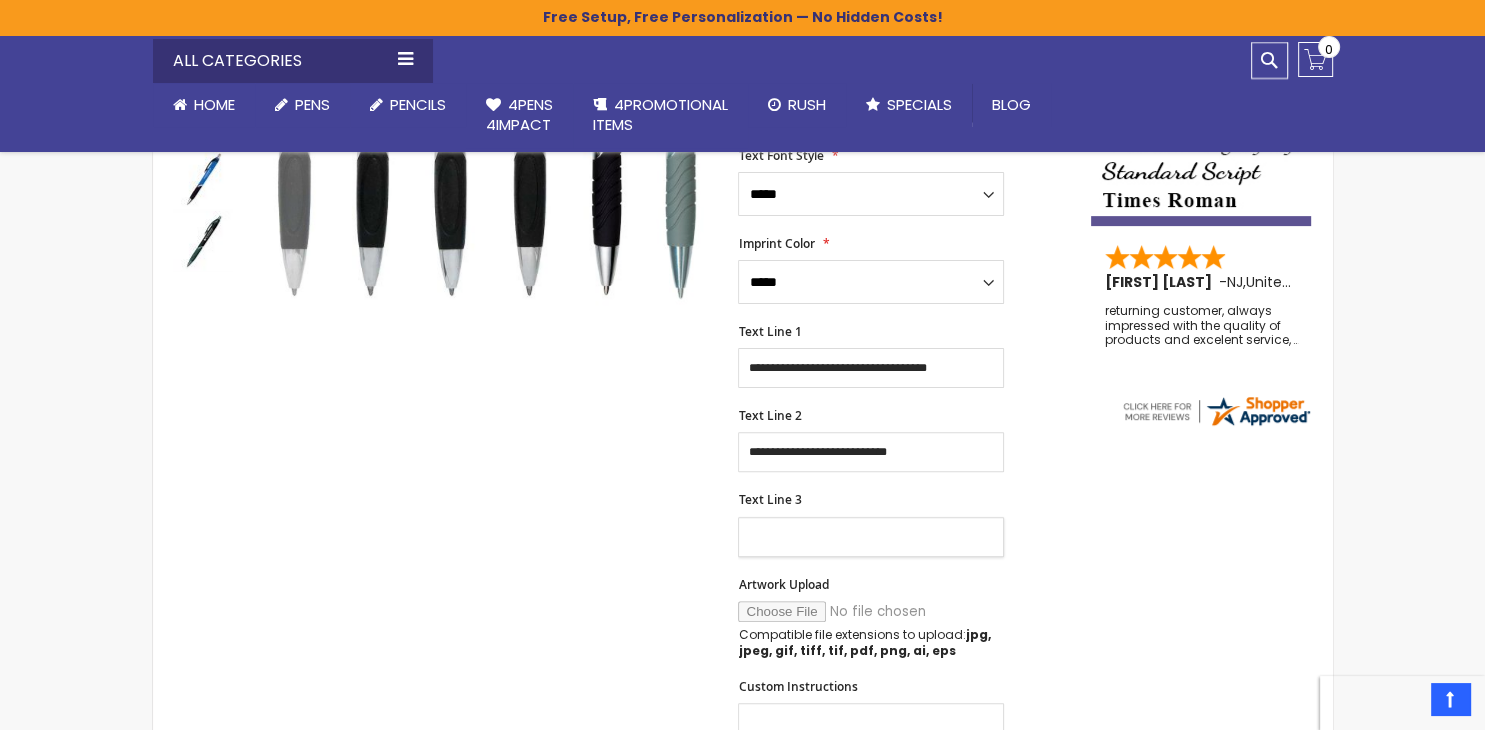 click on "Text Line 3" at bounding box center [871, 537] 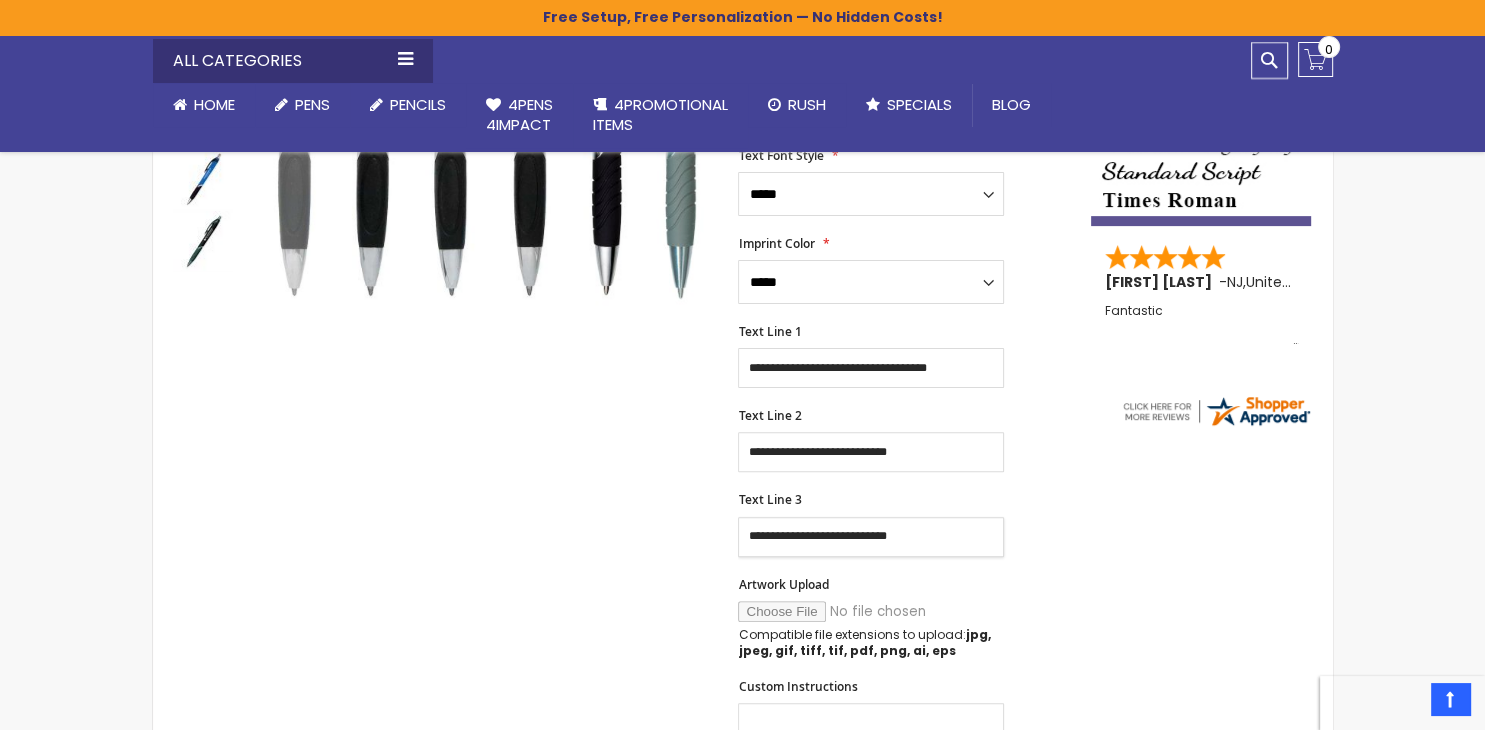 type on "**********" 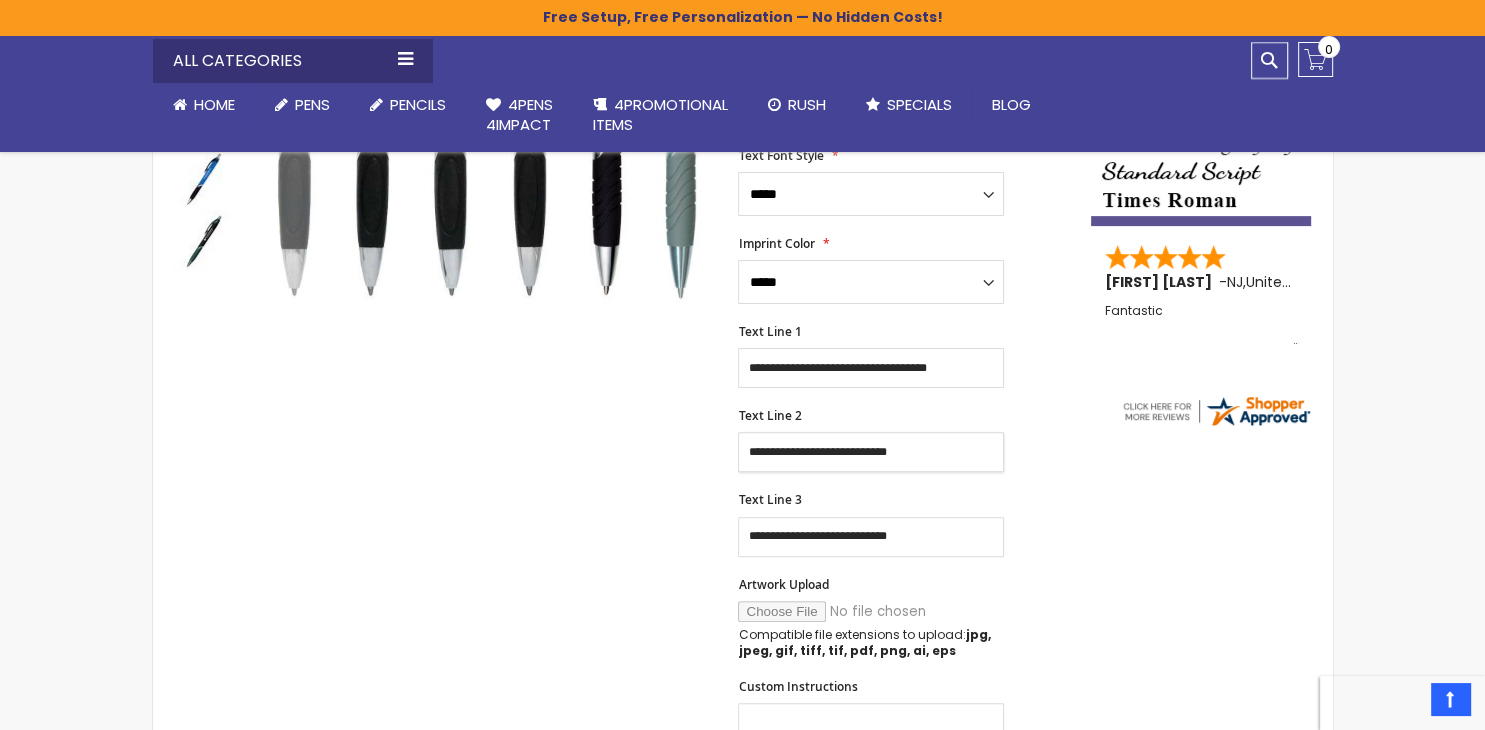 drag, startPoint x: 924, startPoint y: 465, endPoint x: 734, endPoint y: 472, distance: 190.1289 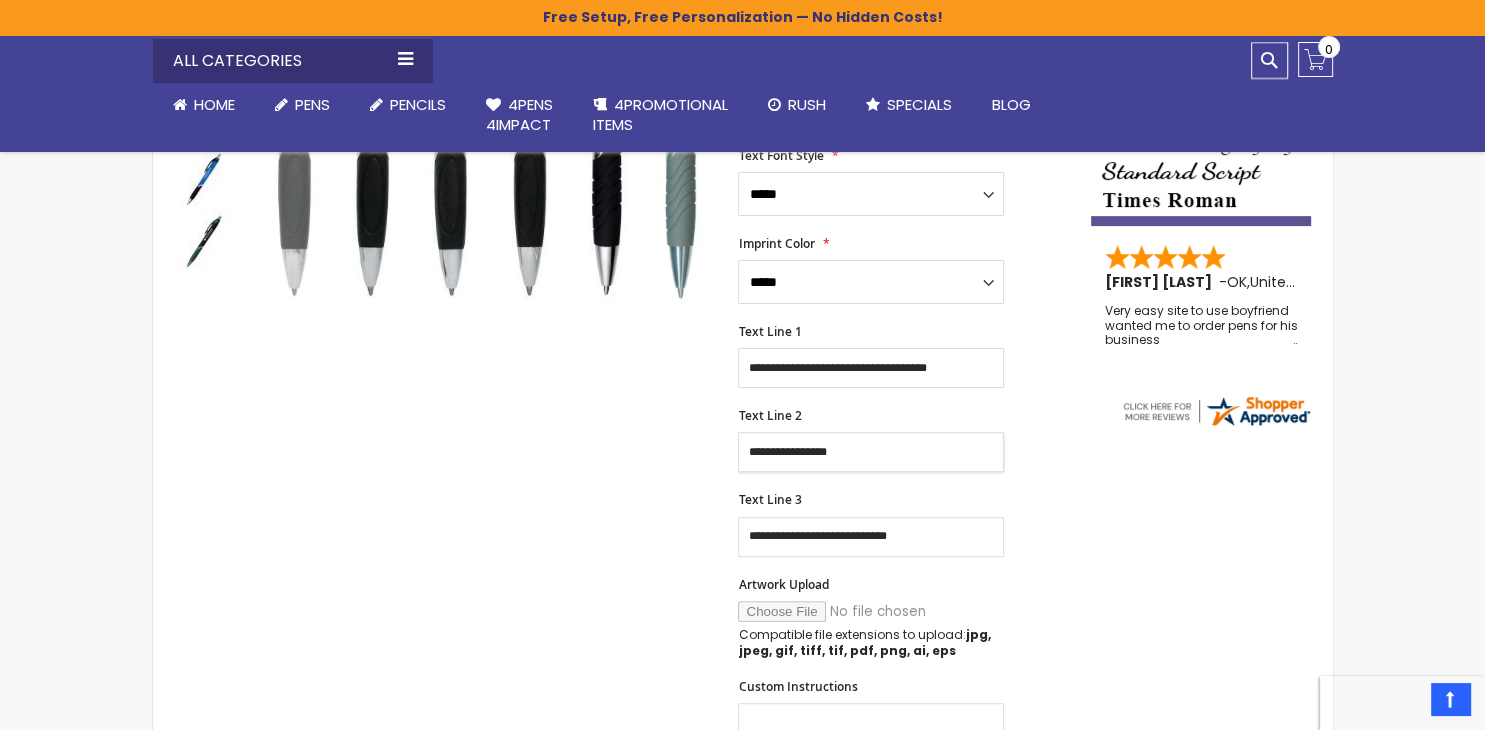 type on "**********" 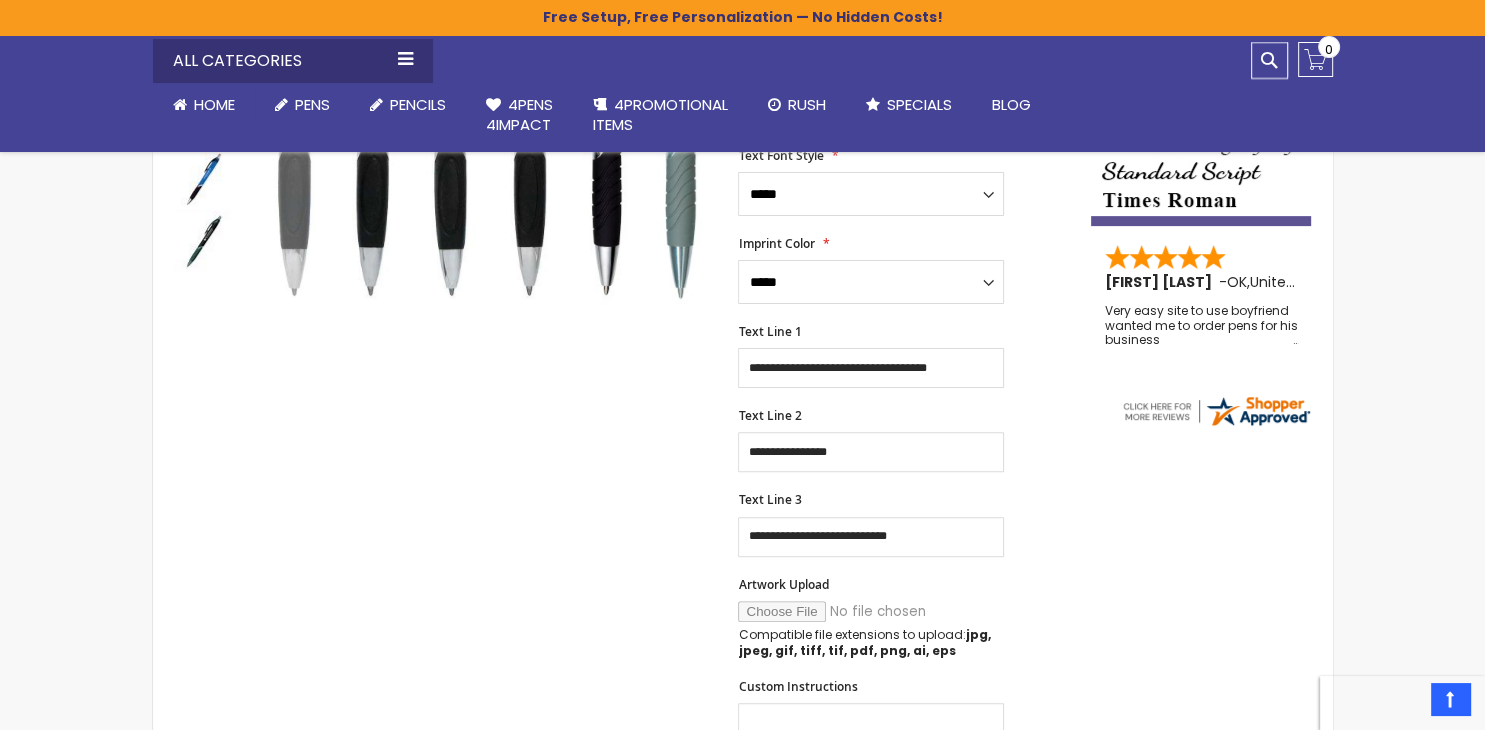 click on "Skip to the end of the images gallery
Skip to the beginning of the images gallery
Tropical Click  Pen
SKU
4PG-6202
Rating:
100                          % of  100
1" at bounding box center [622, 649] 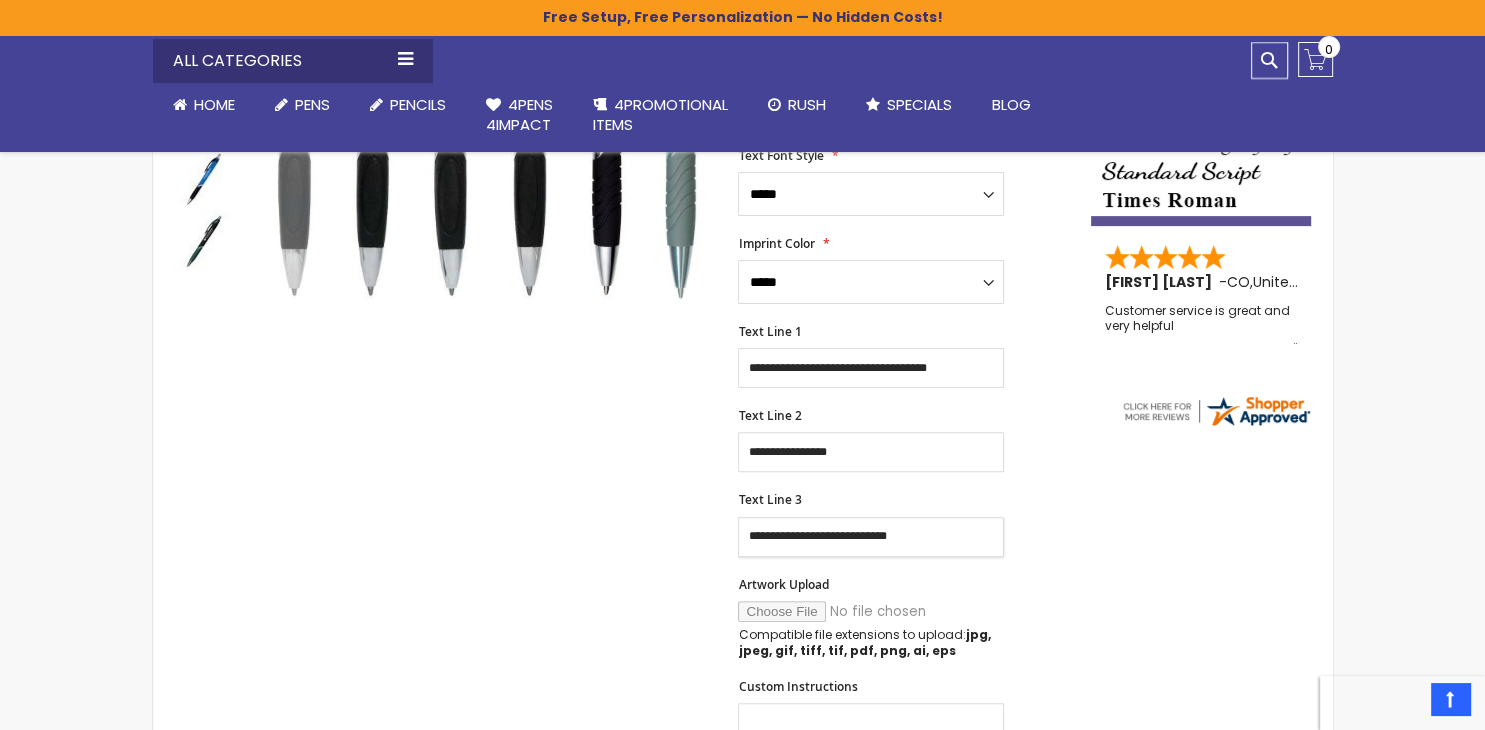 click on "**********" at bounding box center (871, 537) 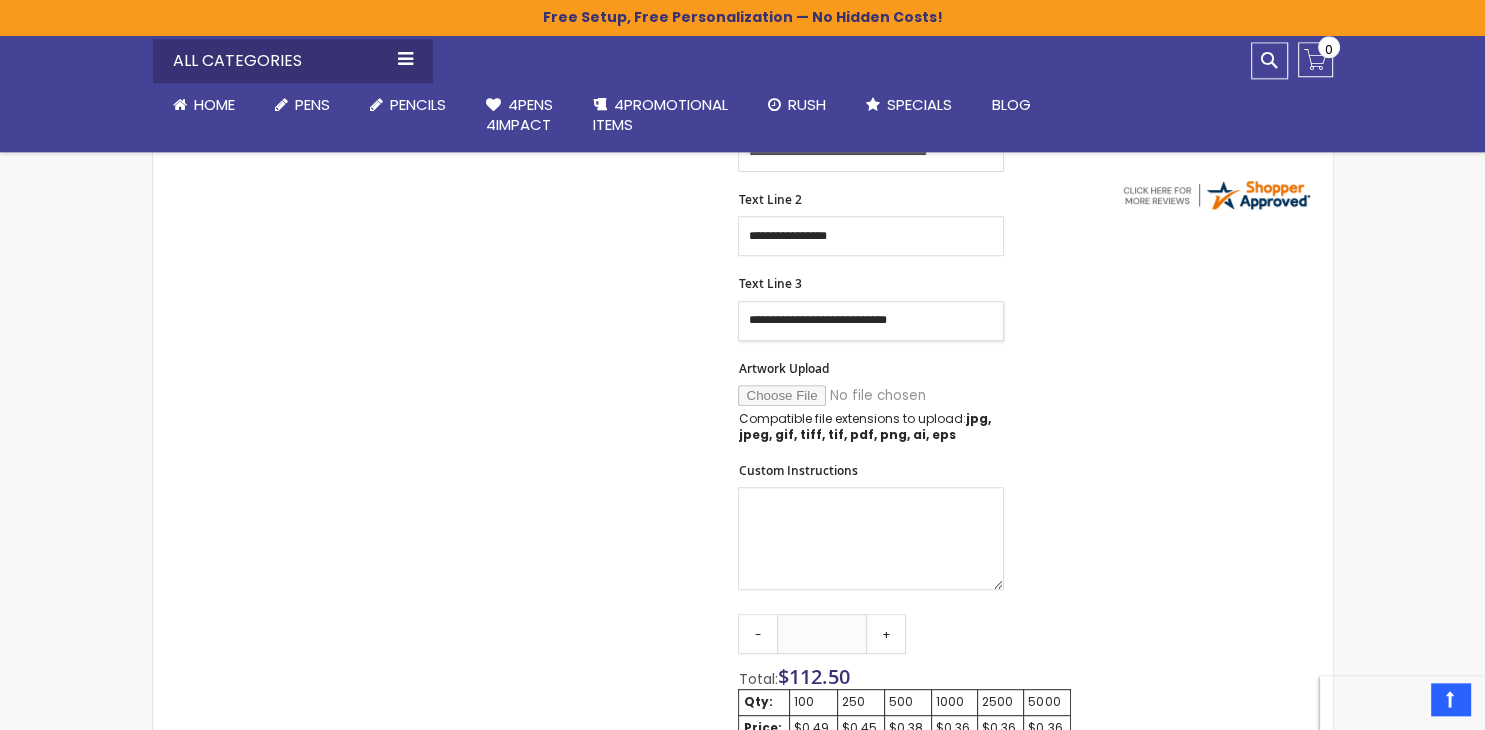 scroll, scrollTop: 528, scrollLeft: 0, axis: vertical 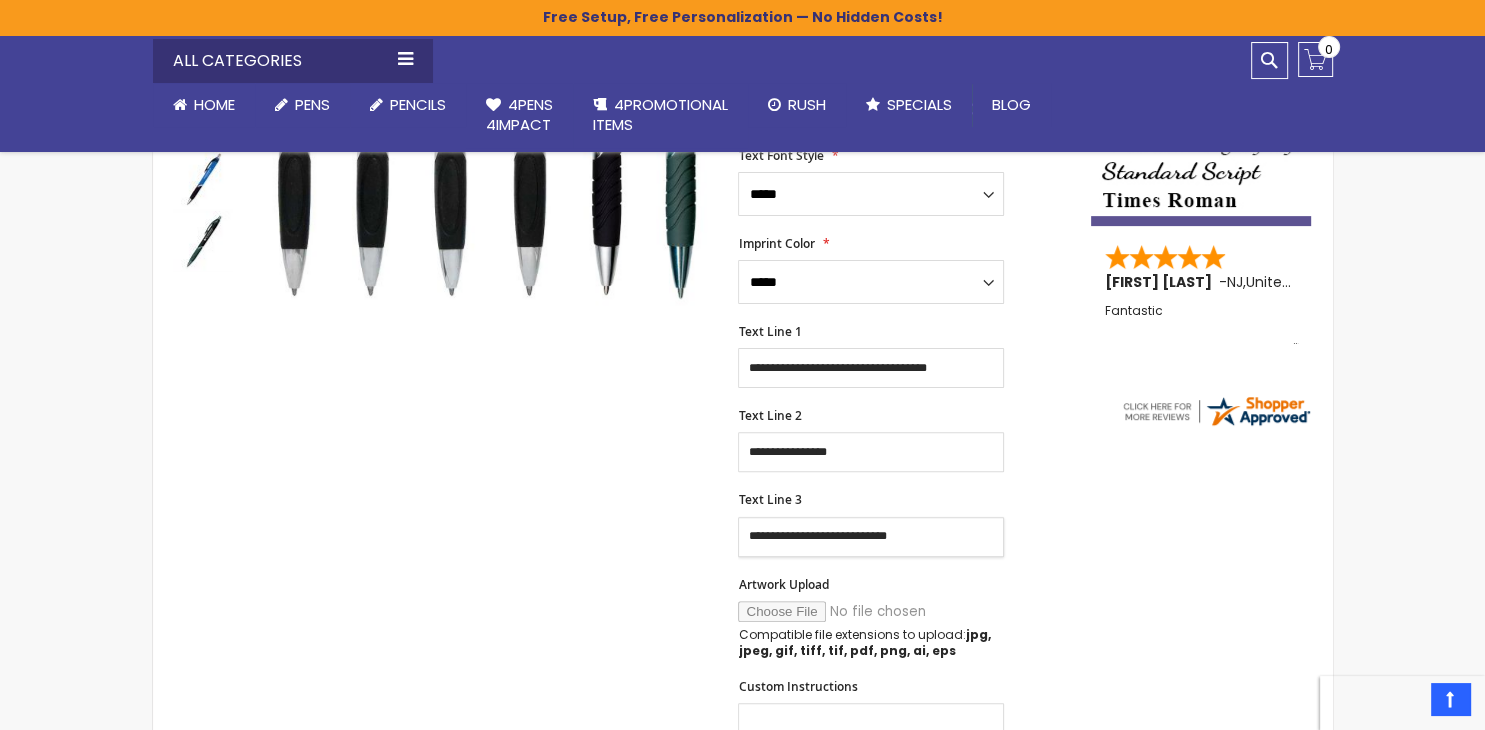 type on "**********" 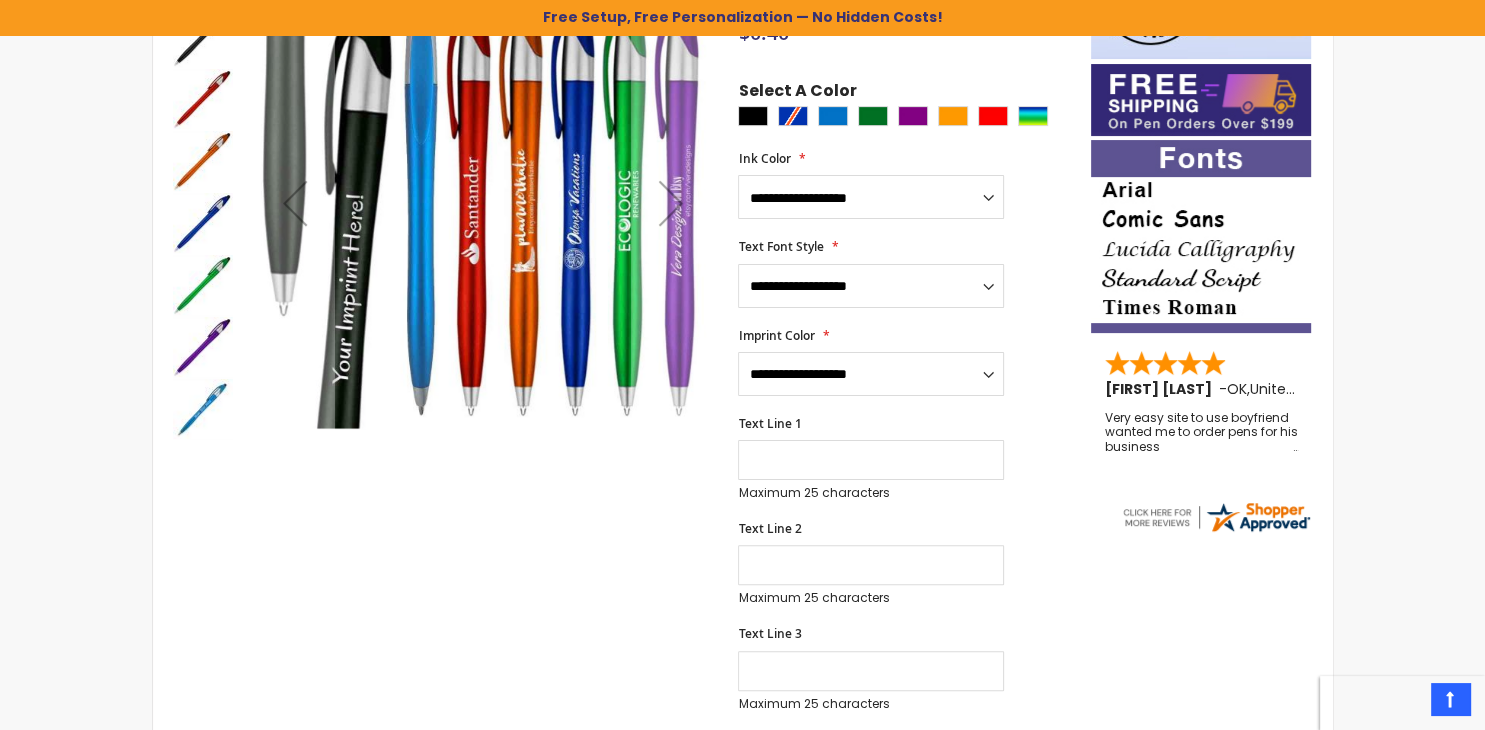 scroll, scrollTop: 422, scrollLeft: 0, axis: vertical 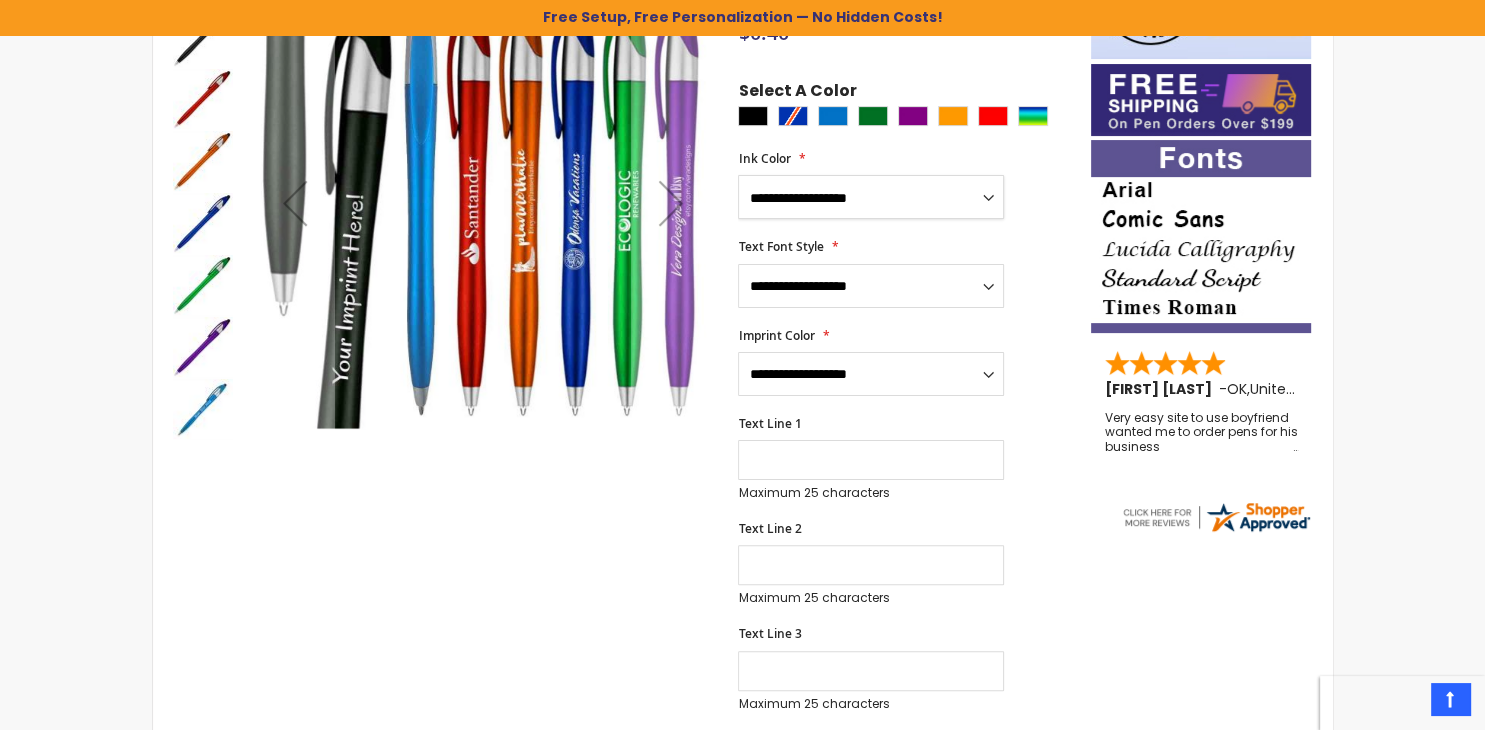 click on "**********" at bounding box center (871, 197) 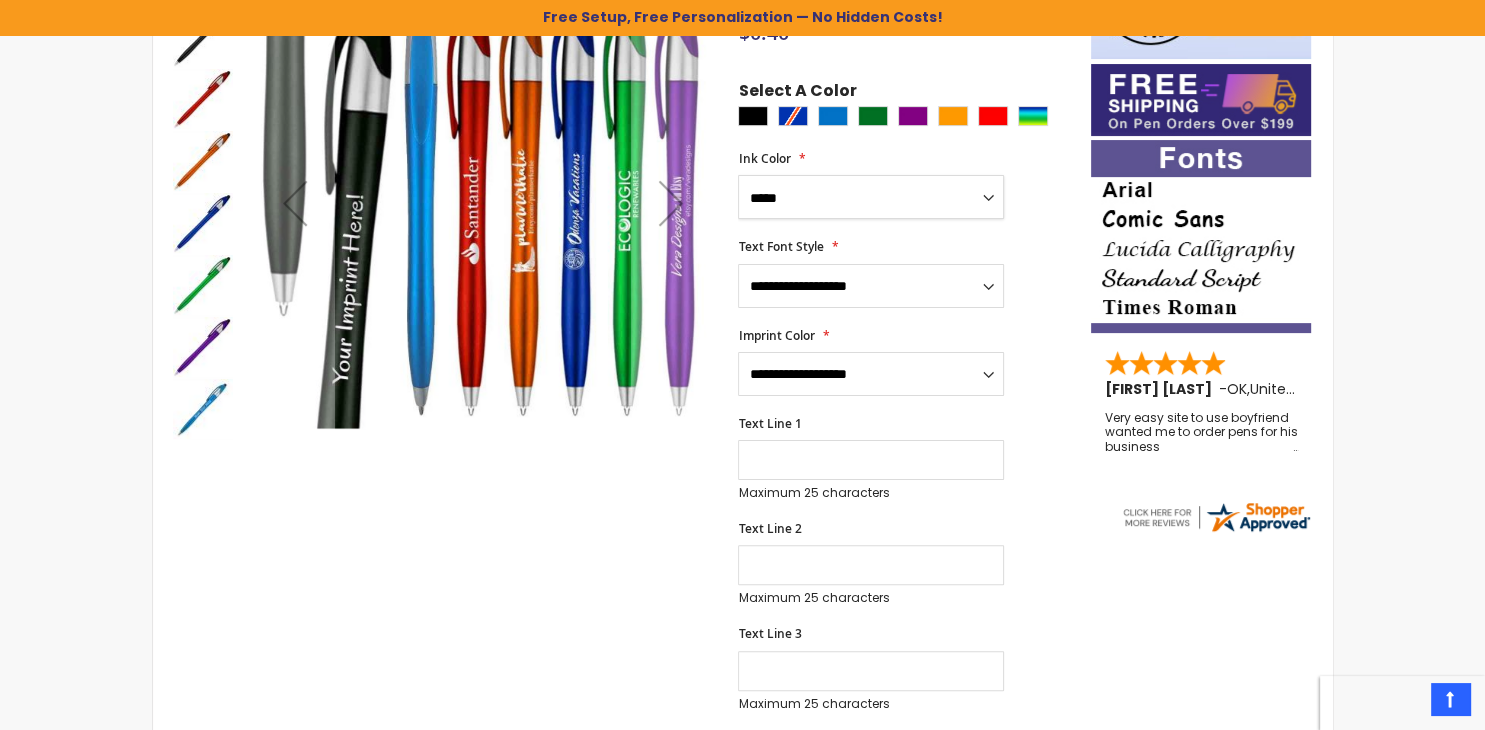 click on "*****" at bounding box center (0, 0) 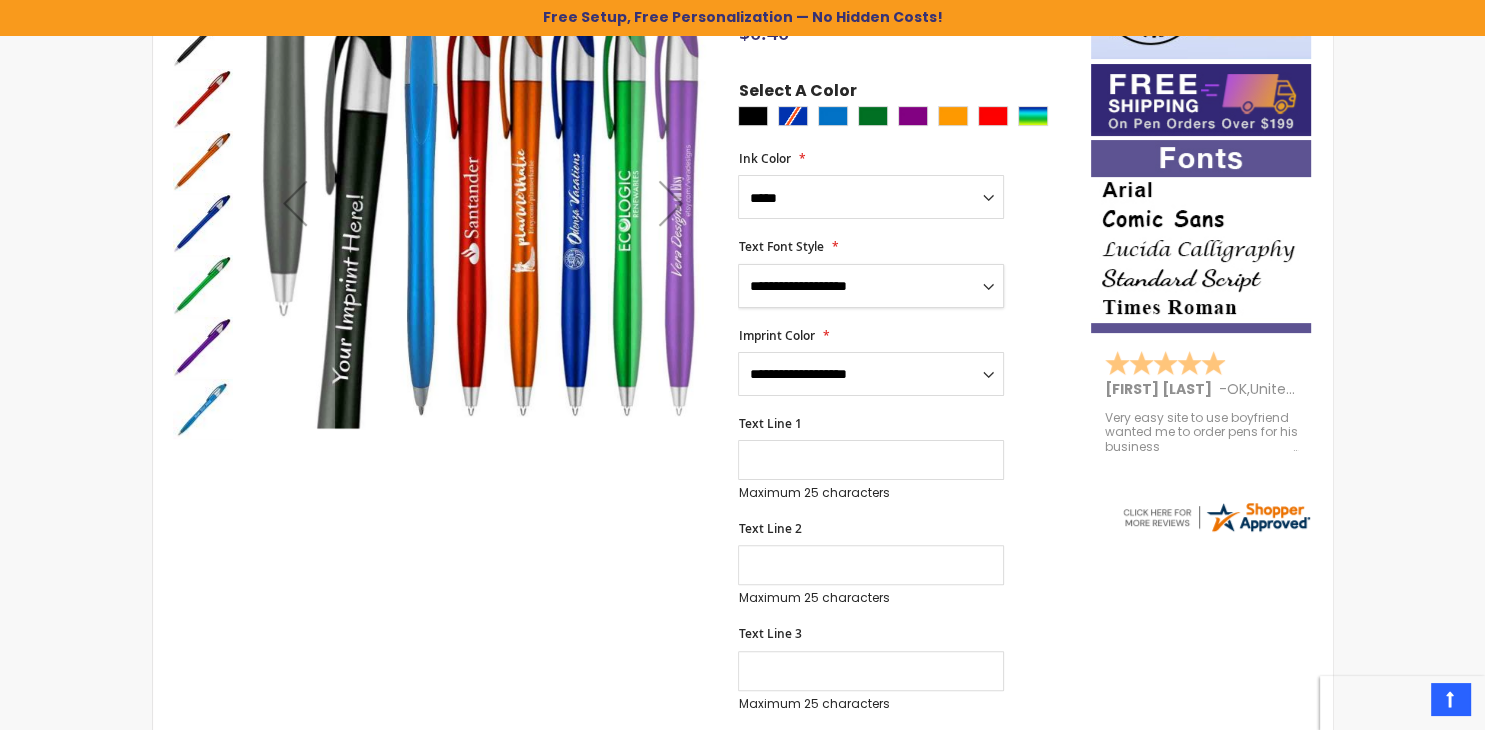 click on "**********" at bounding box center [871, 286] 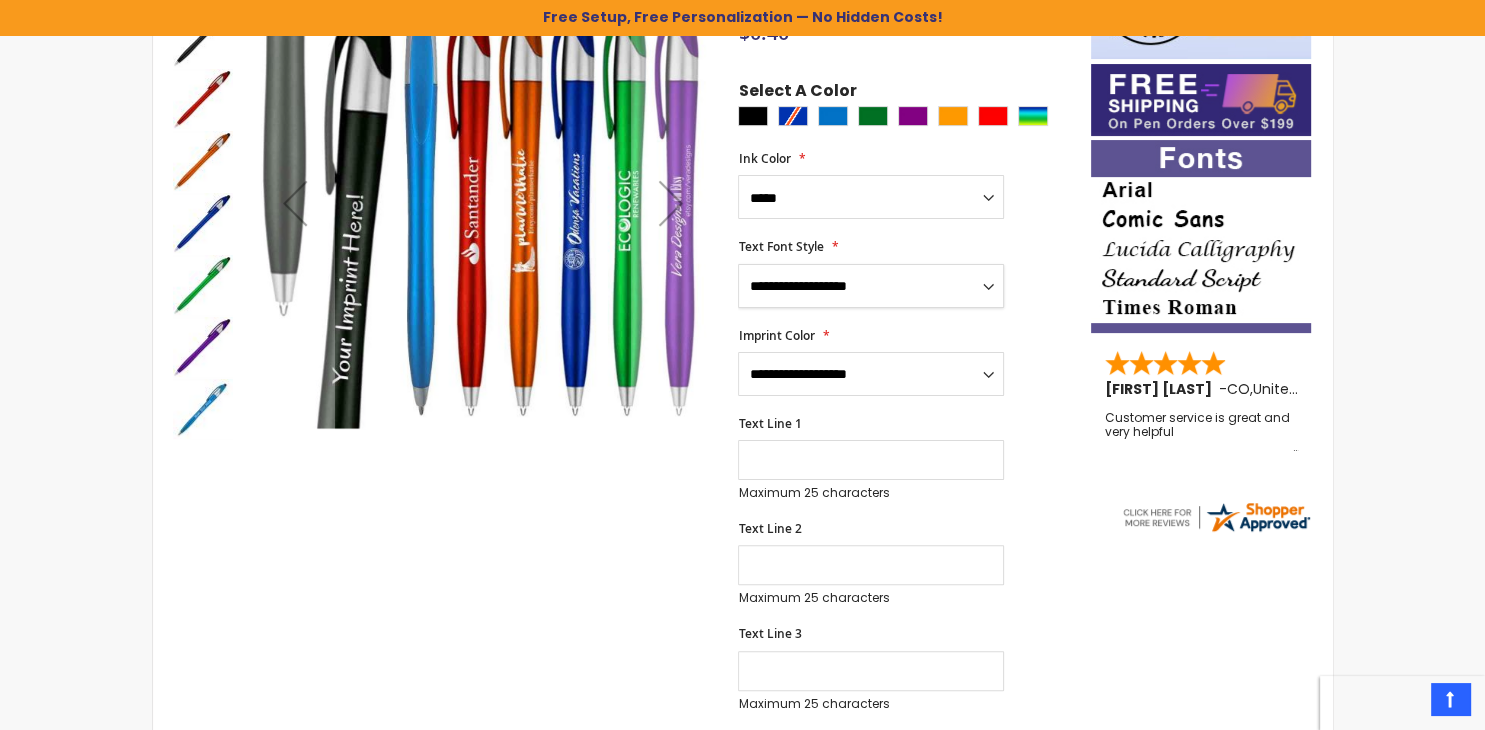 select on "*****" 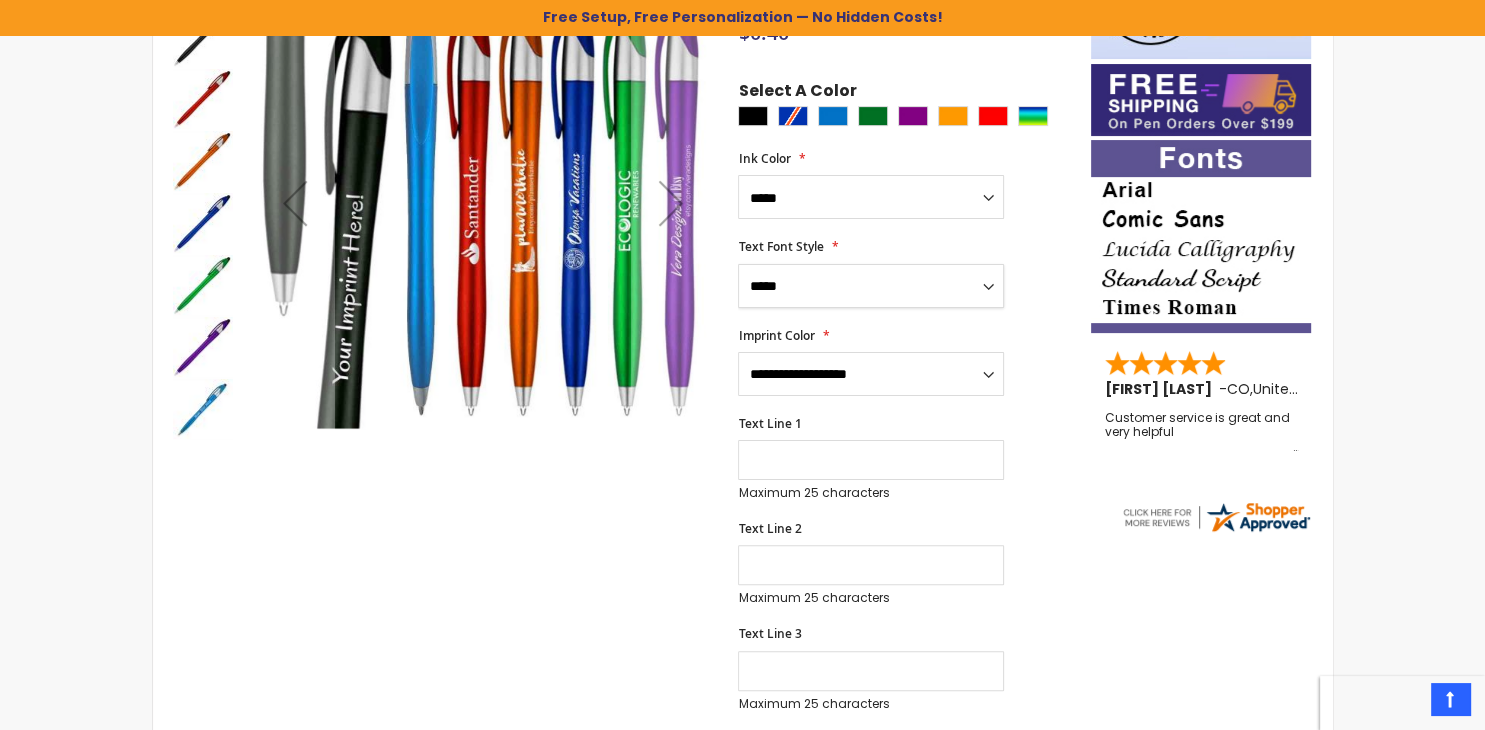click on "*****" at bounding box center (0, 0) 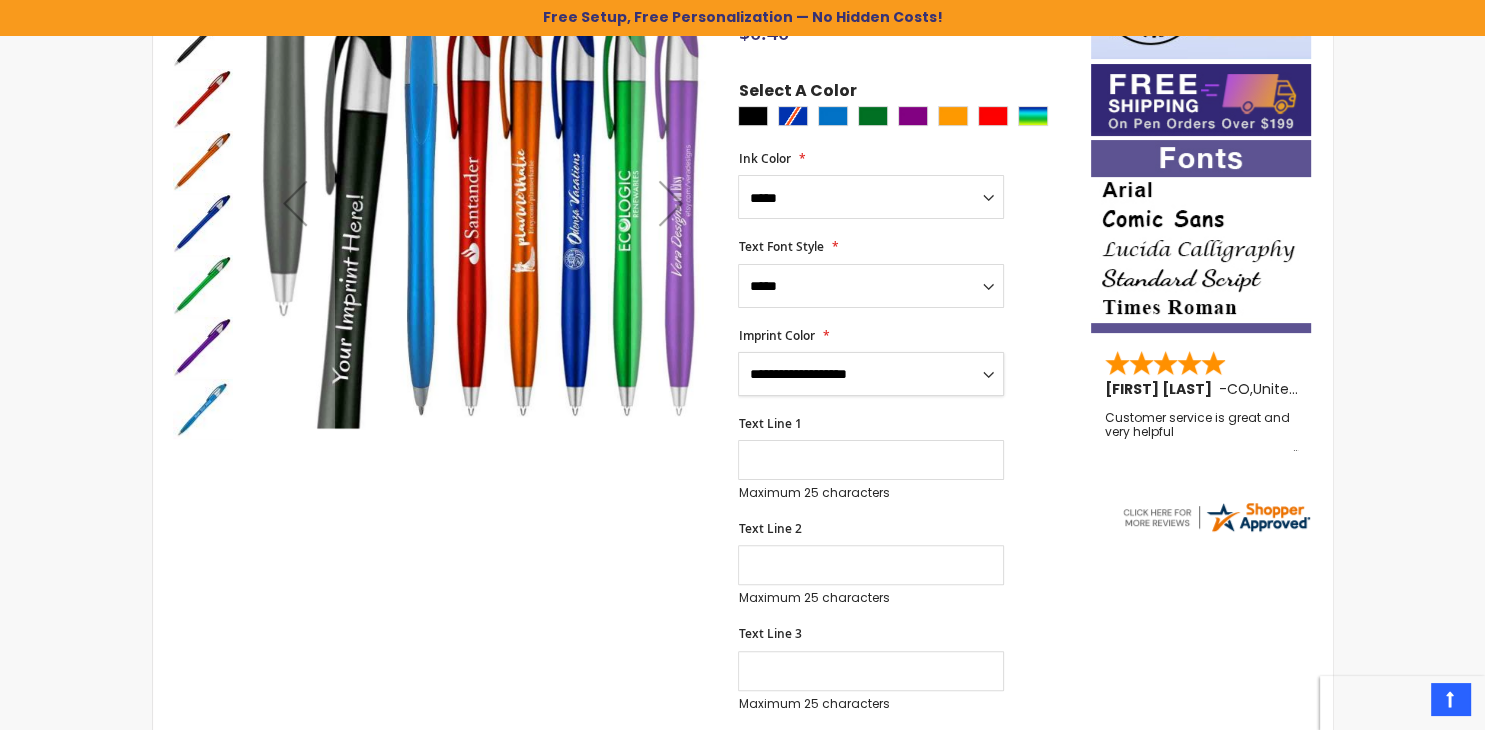 click on "**********" at bounding box center (871, 374) 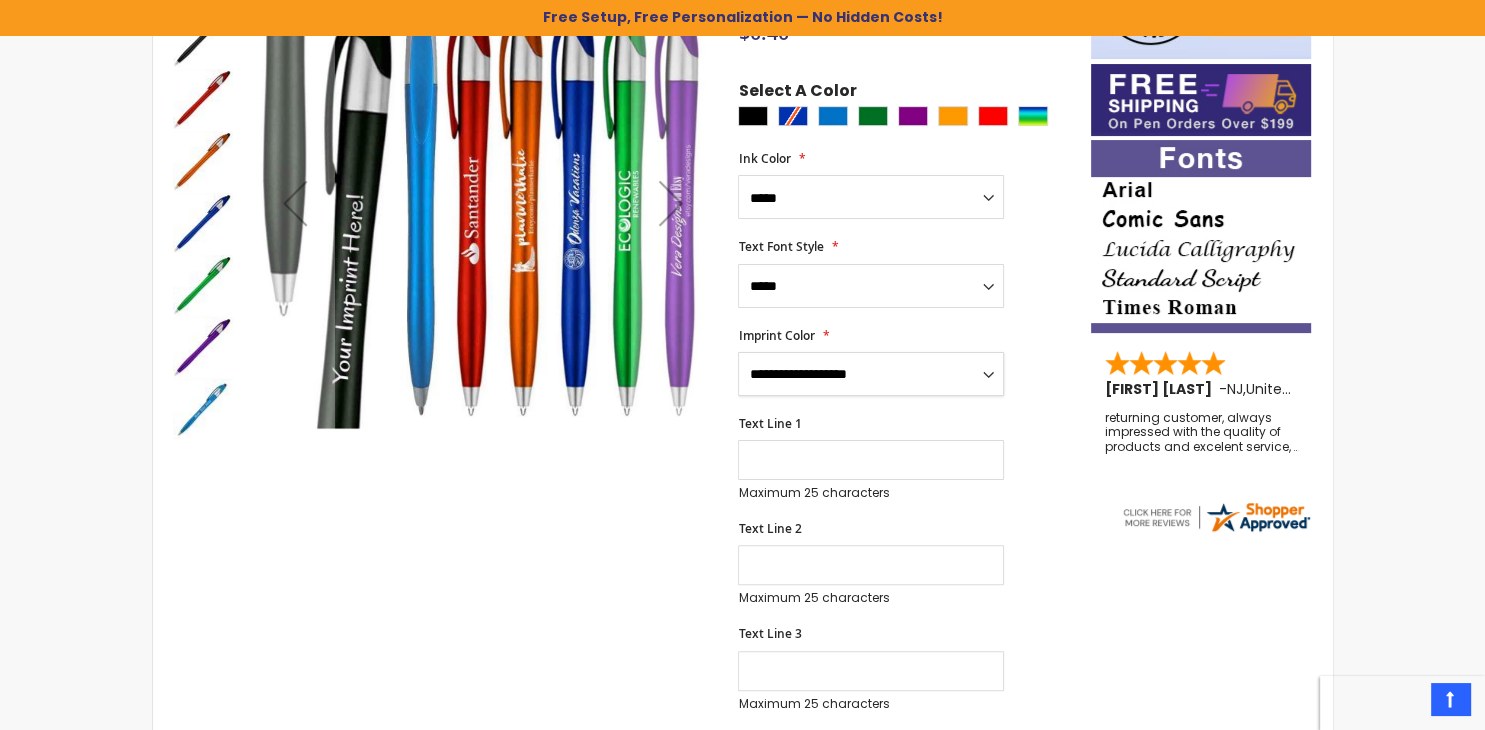 select on "*****" 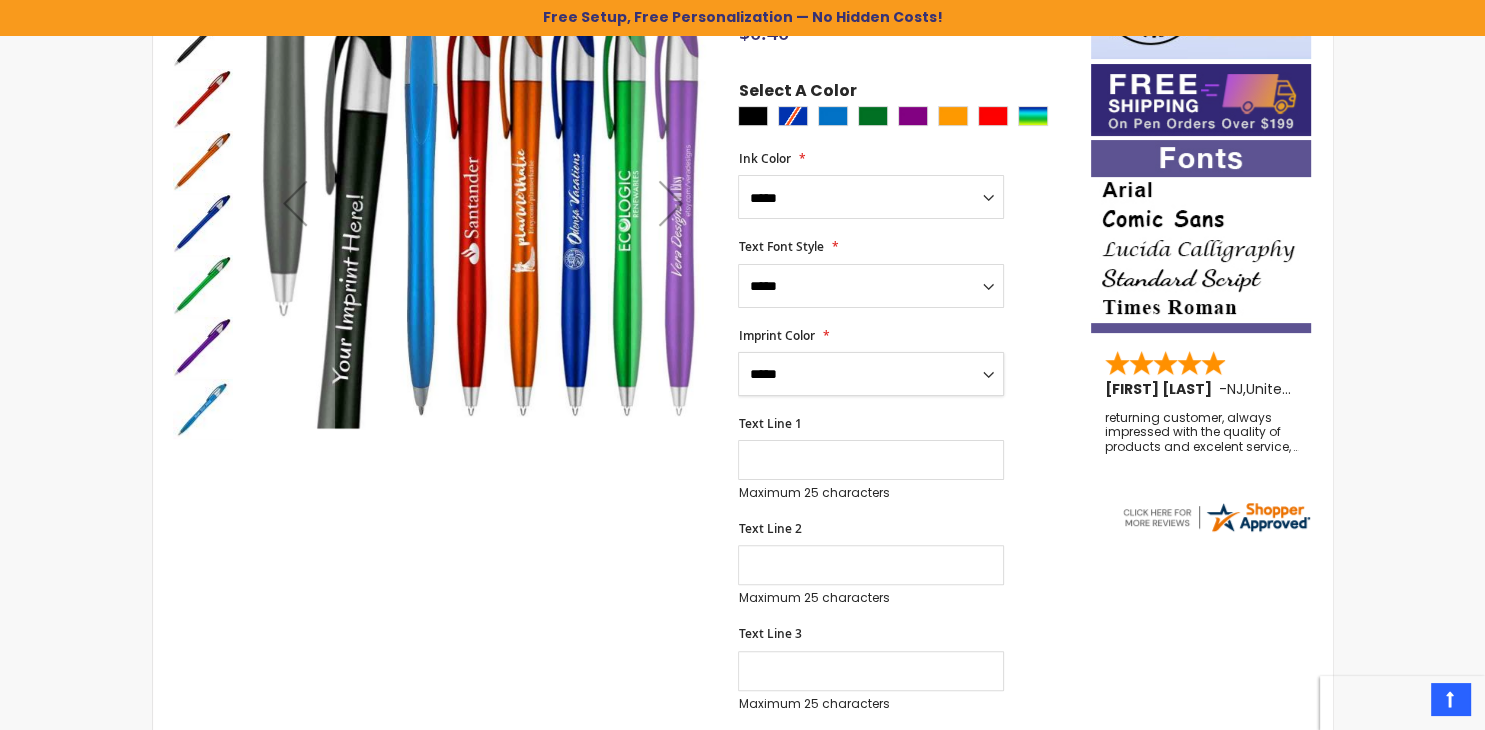 click on "******" at bounding box center [0, 0] 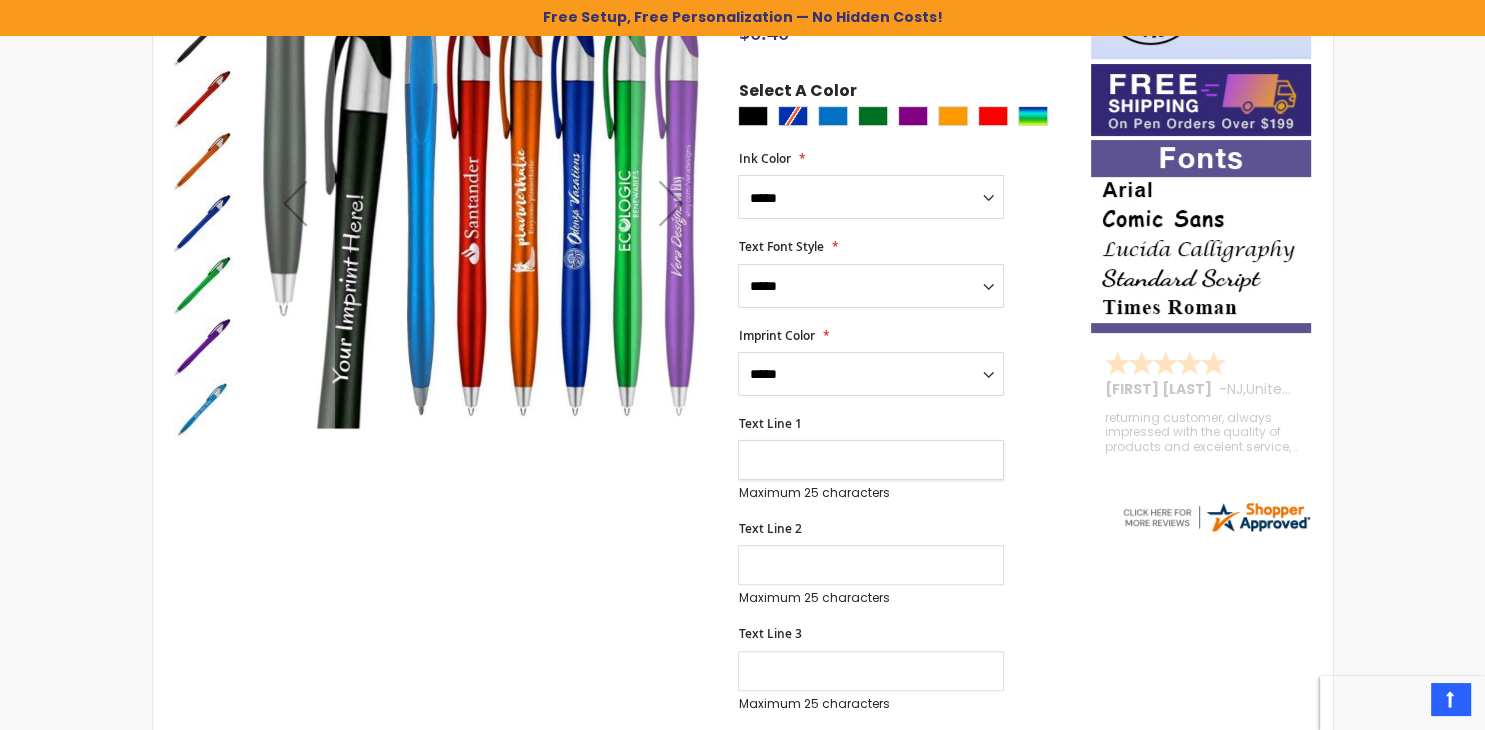 click on "Text Line 1" at bounding box center (871, 460) 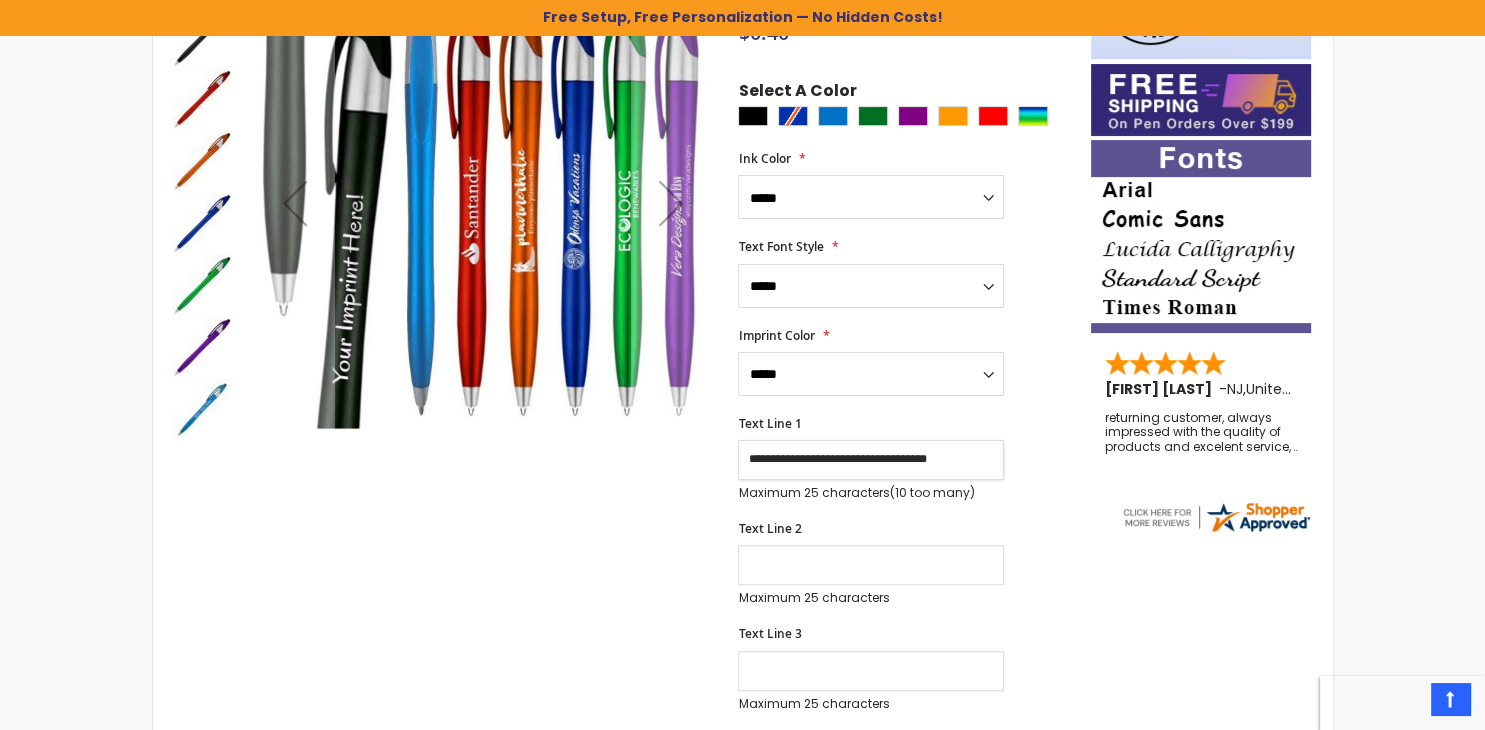 scroll, scrollTop: 0, scrollLeft: 6, axis: horizontal 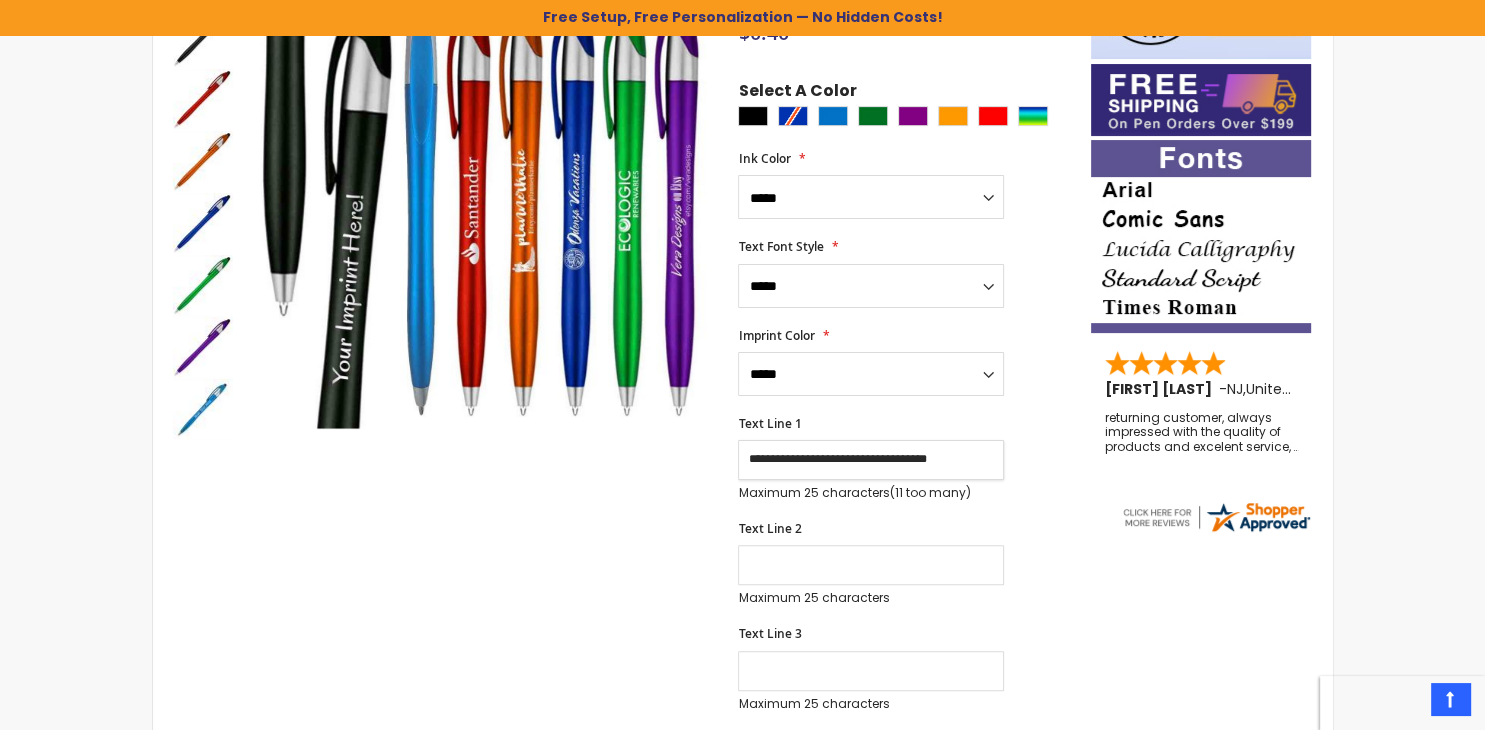 type on "**********" 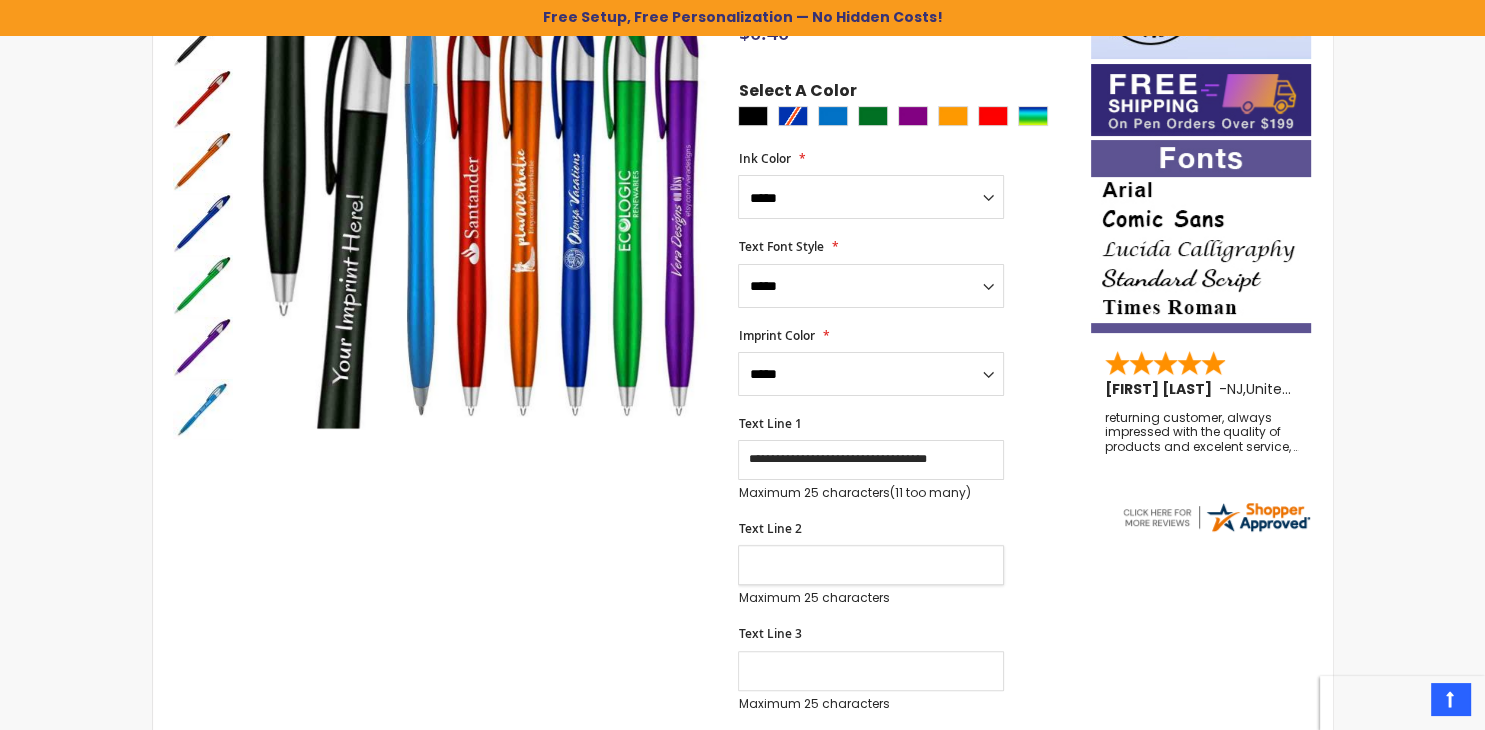 click on "Text Line 2" at bounding box center [871, 565] 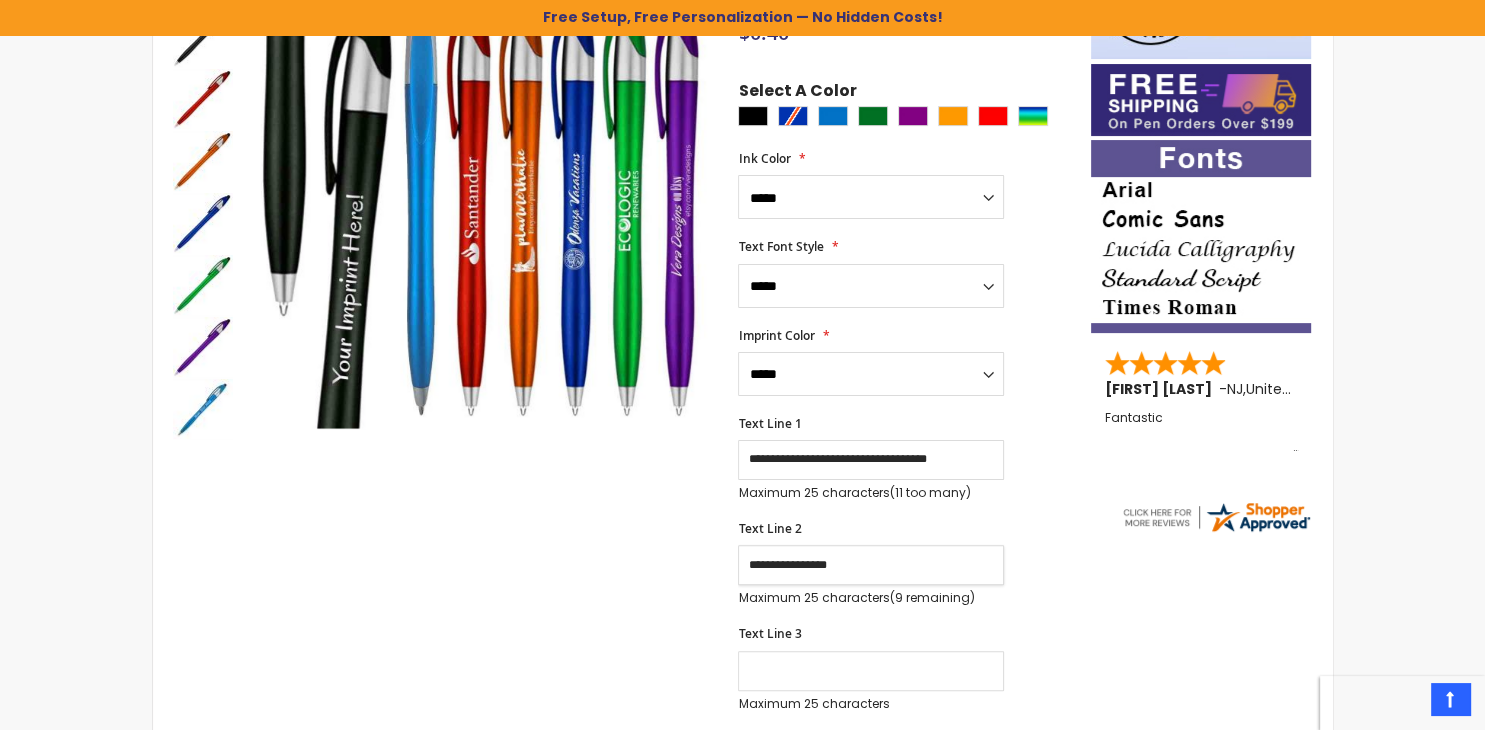 type on "**********" 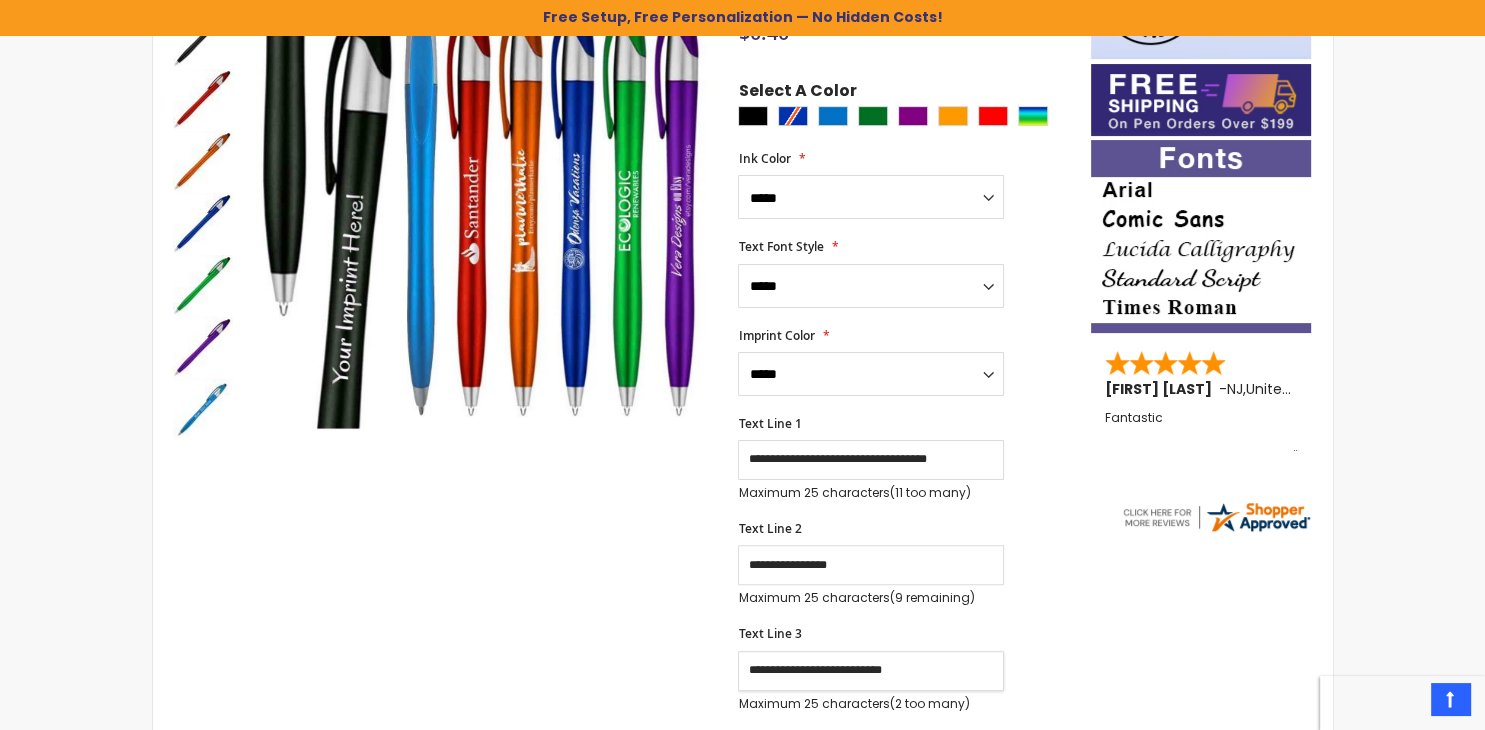 click on "**********" at bounding box center (871, 671) 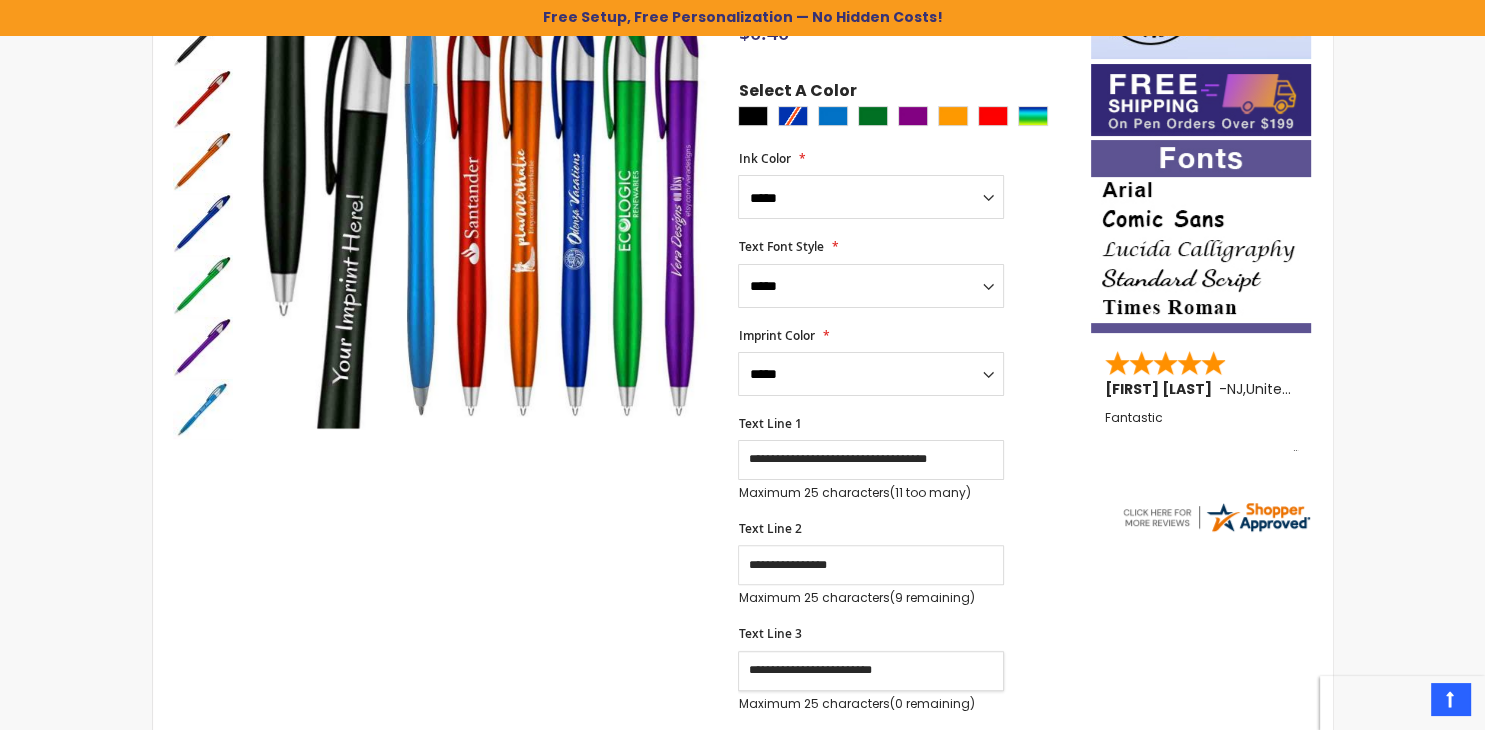 type on "**********" 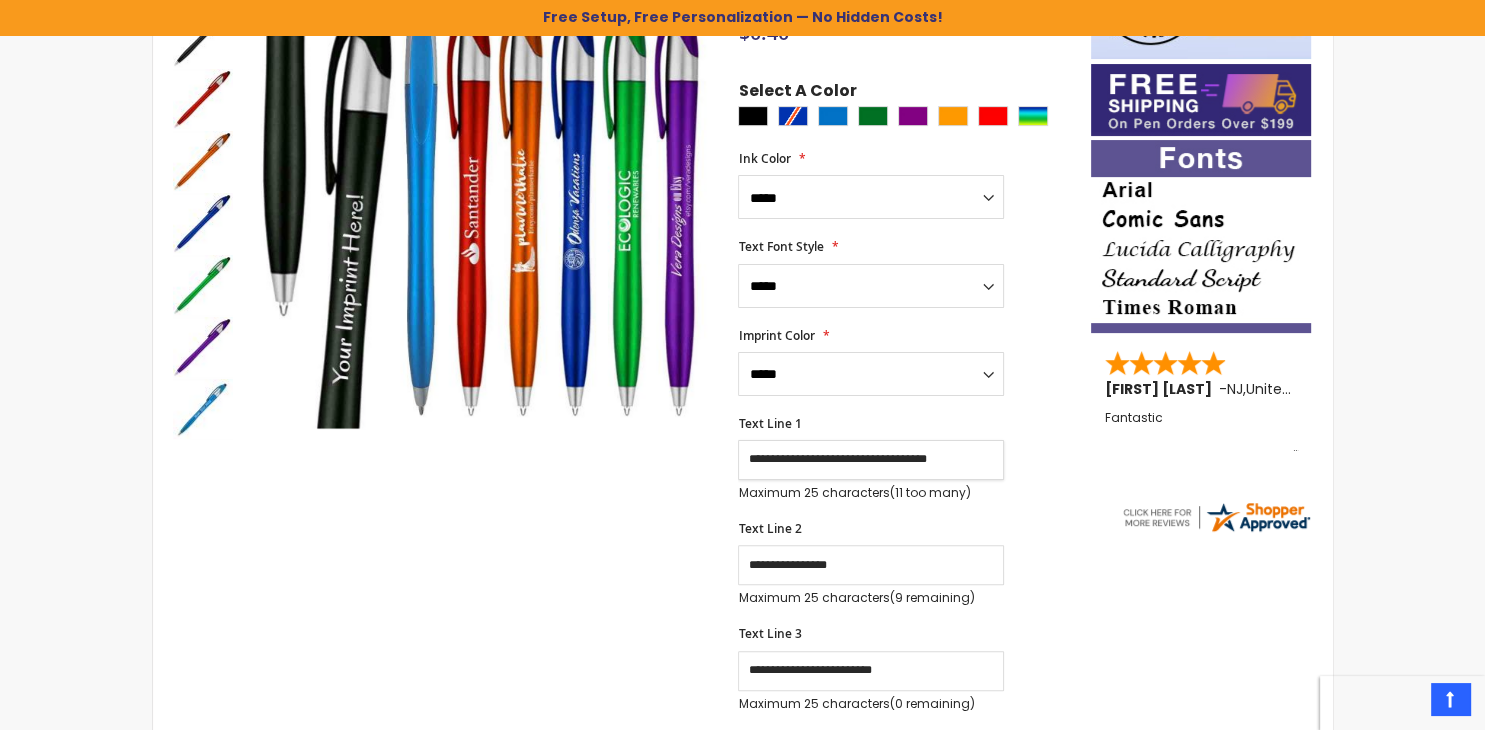 click on "**********" at bounding box center [871, 460] 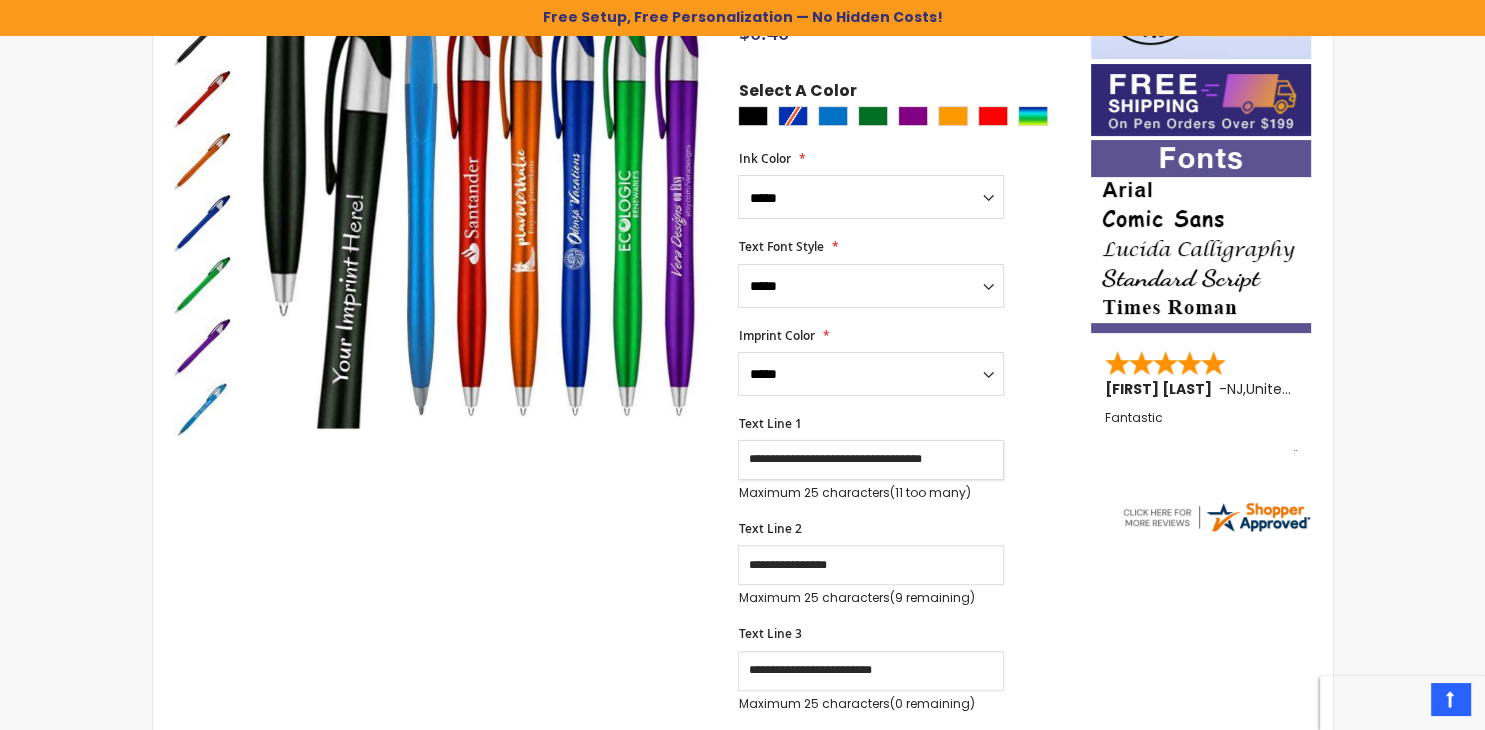 scroll, scrollTop: 0, scrollLeft: 0, axis: both 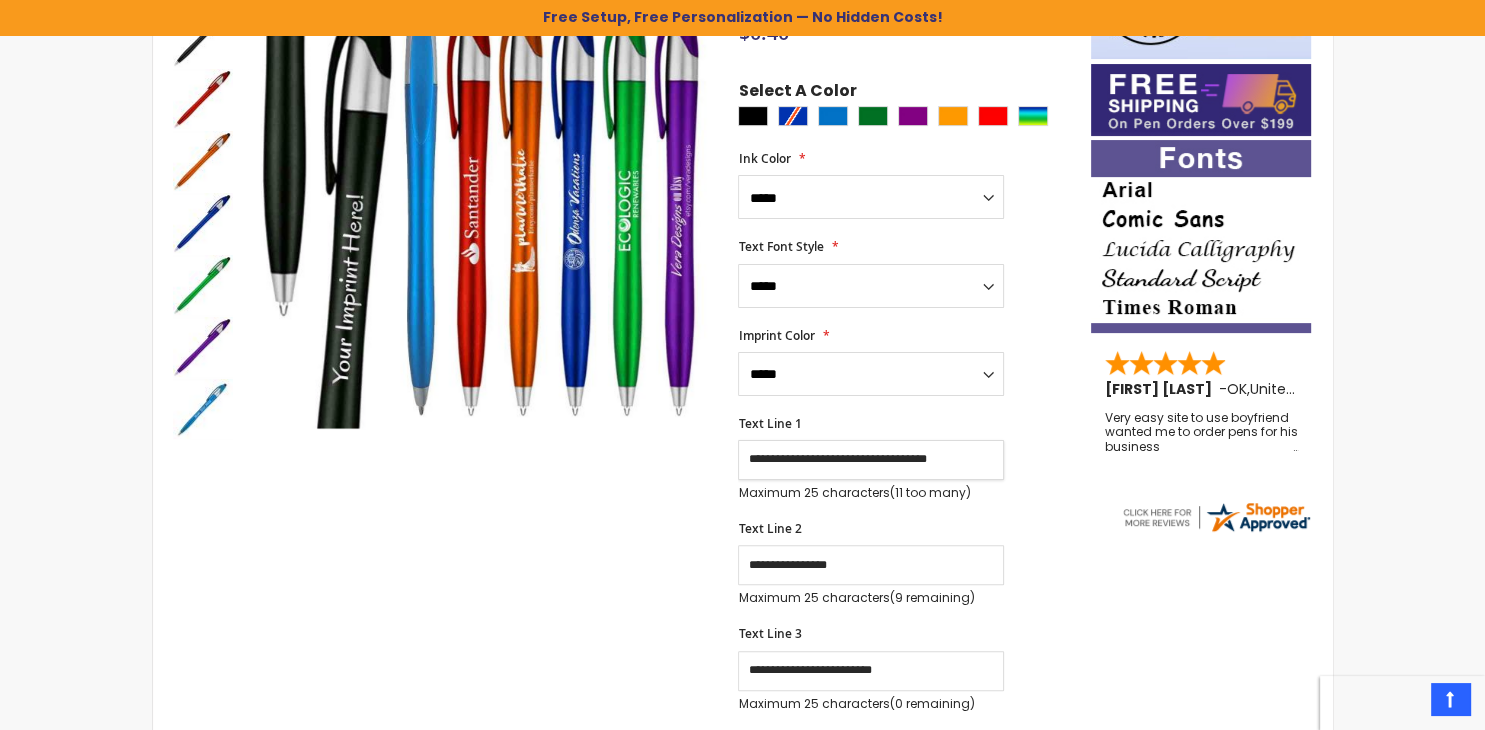 click on "**********" at bounding box center [871, 460] 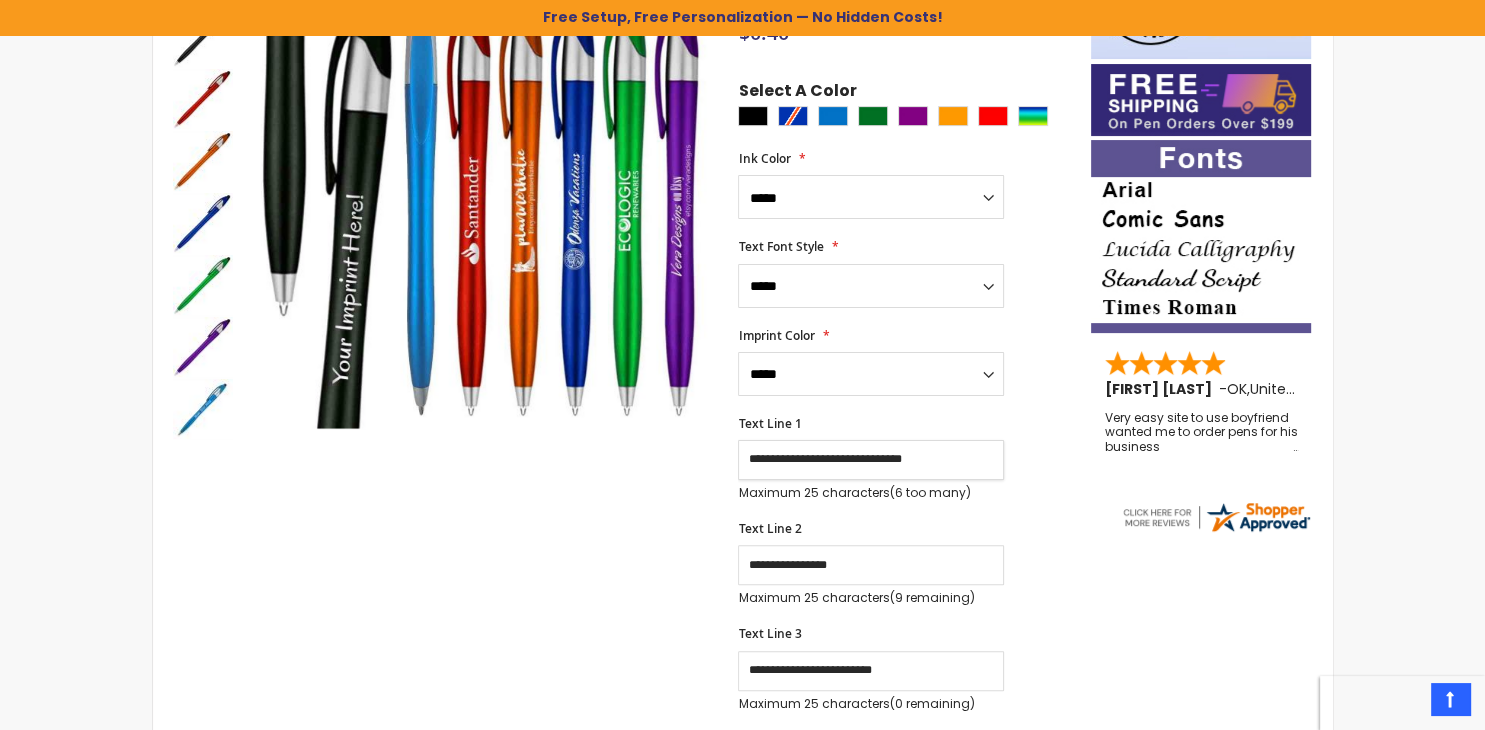 drag, startPoint x: 950, startPoint y: 458, endPoint x: 857, endPoint y: 464, distance: 93.193344 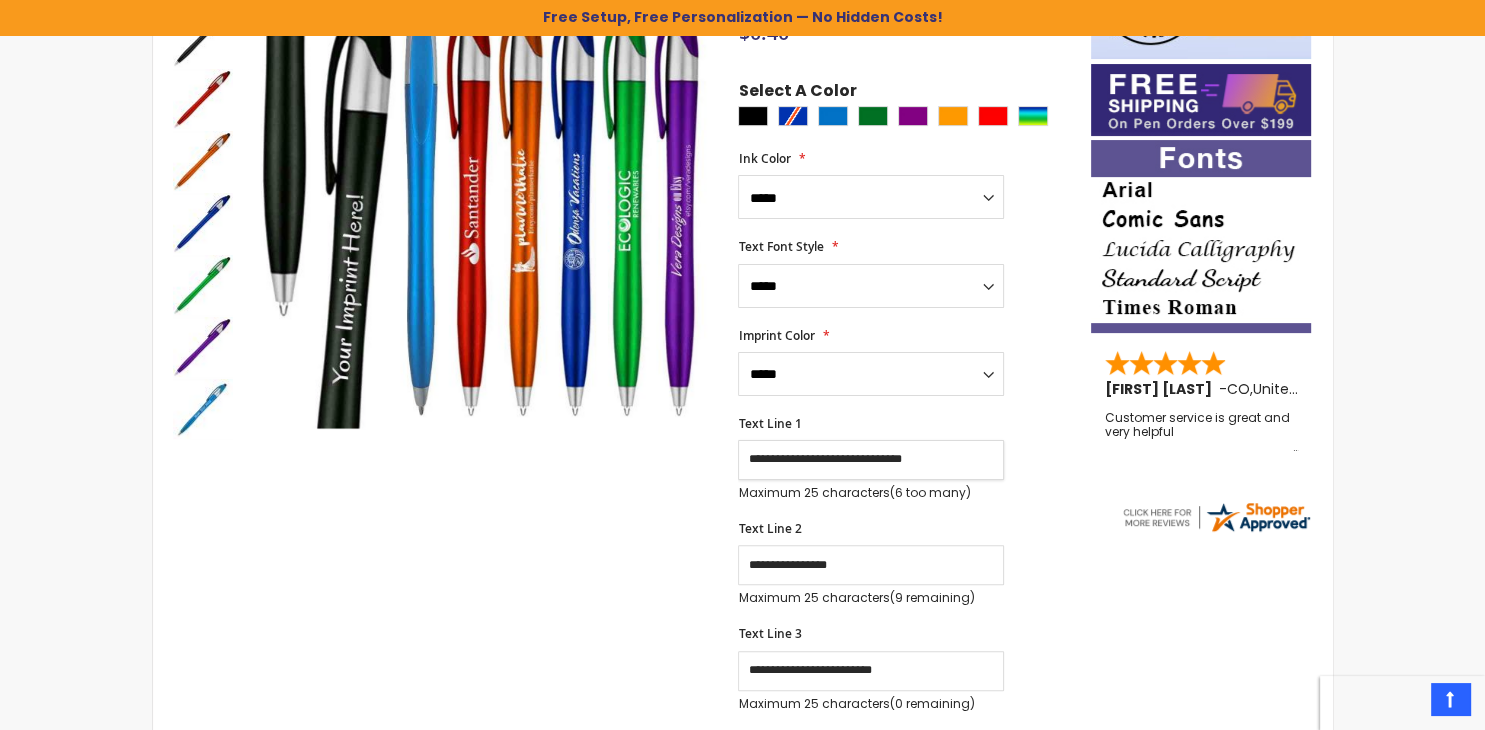 drag, startPoint x: 959, startPoint y: 461, endPoint x: 840, endPoint y: 467, distance: 119.15116 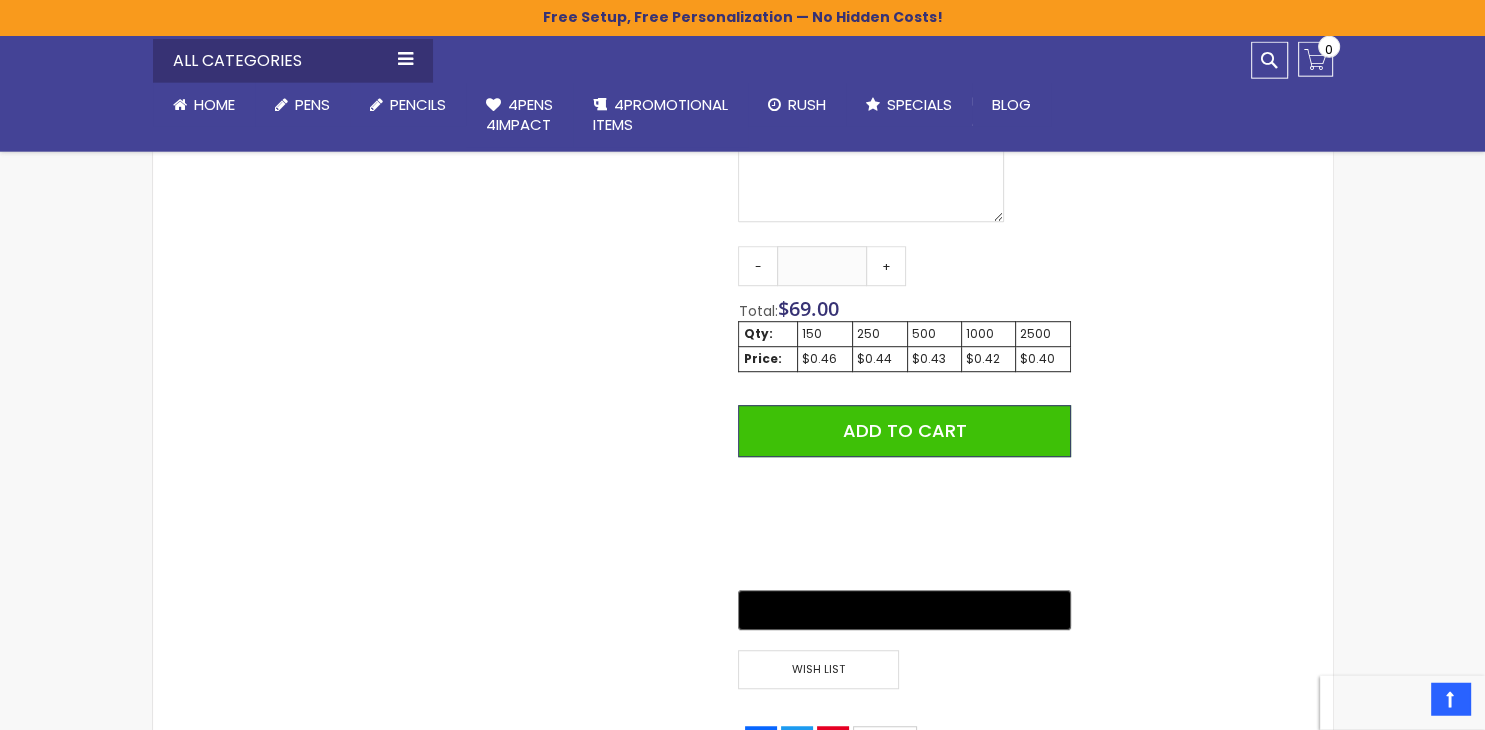 scroll, scrollTop: 1161, scrollLeft: 0, axis: vertical 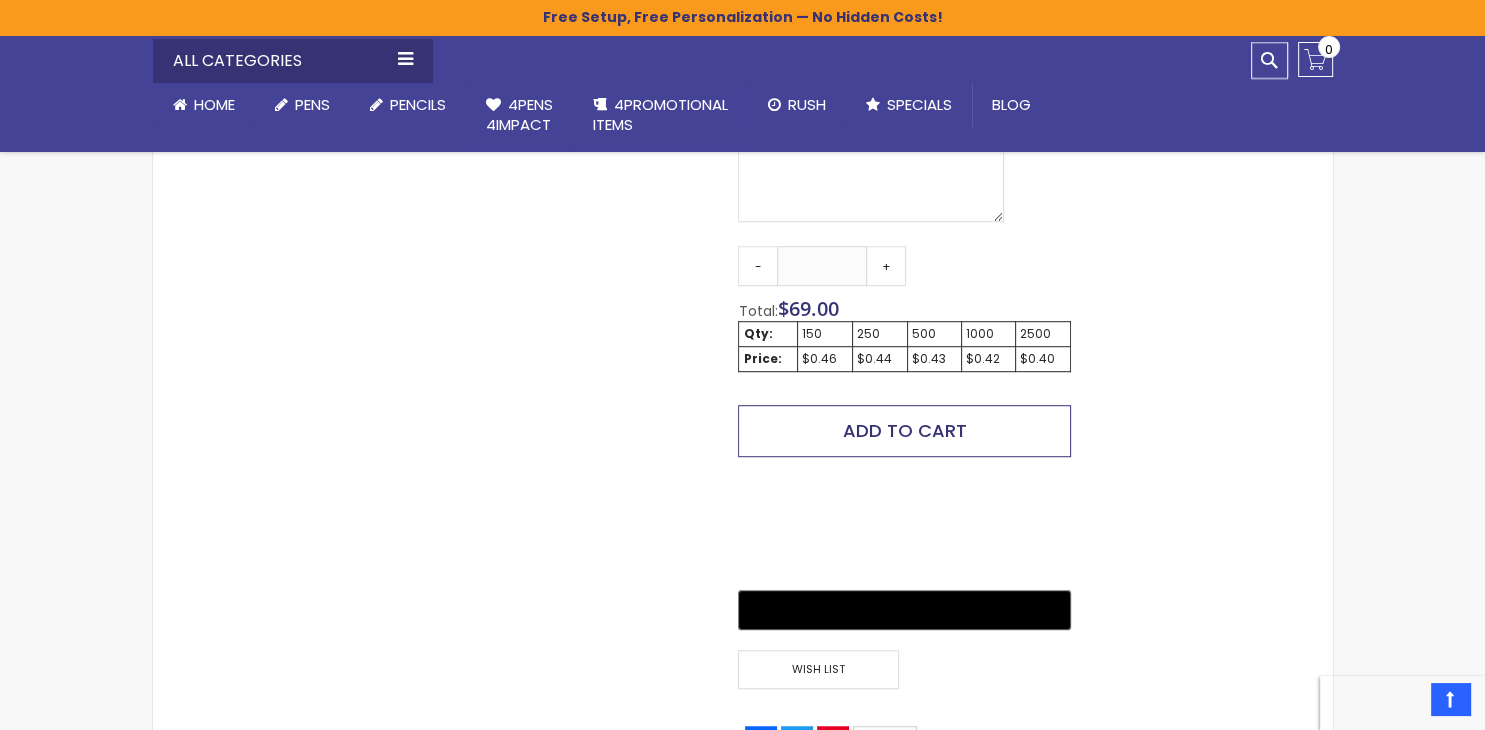 type on "**********" 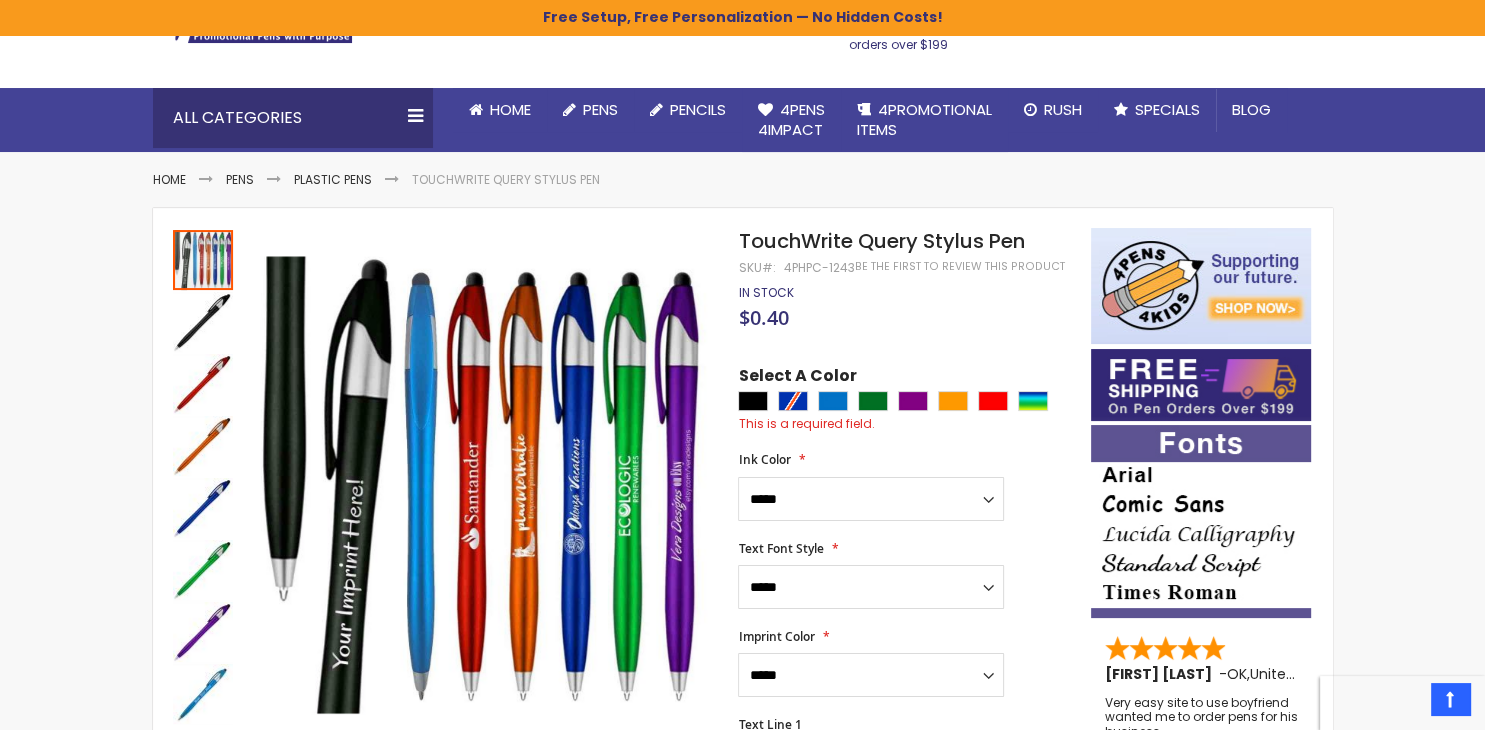 scroll, scrollTop: 136, scrollLeft: 0, axis: vertical 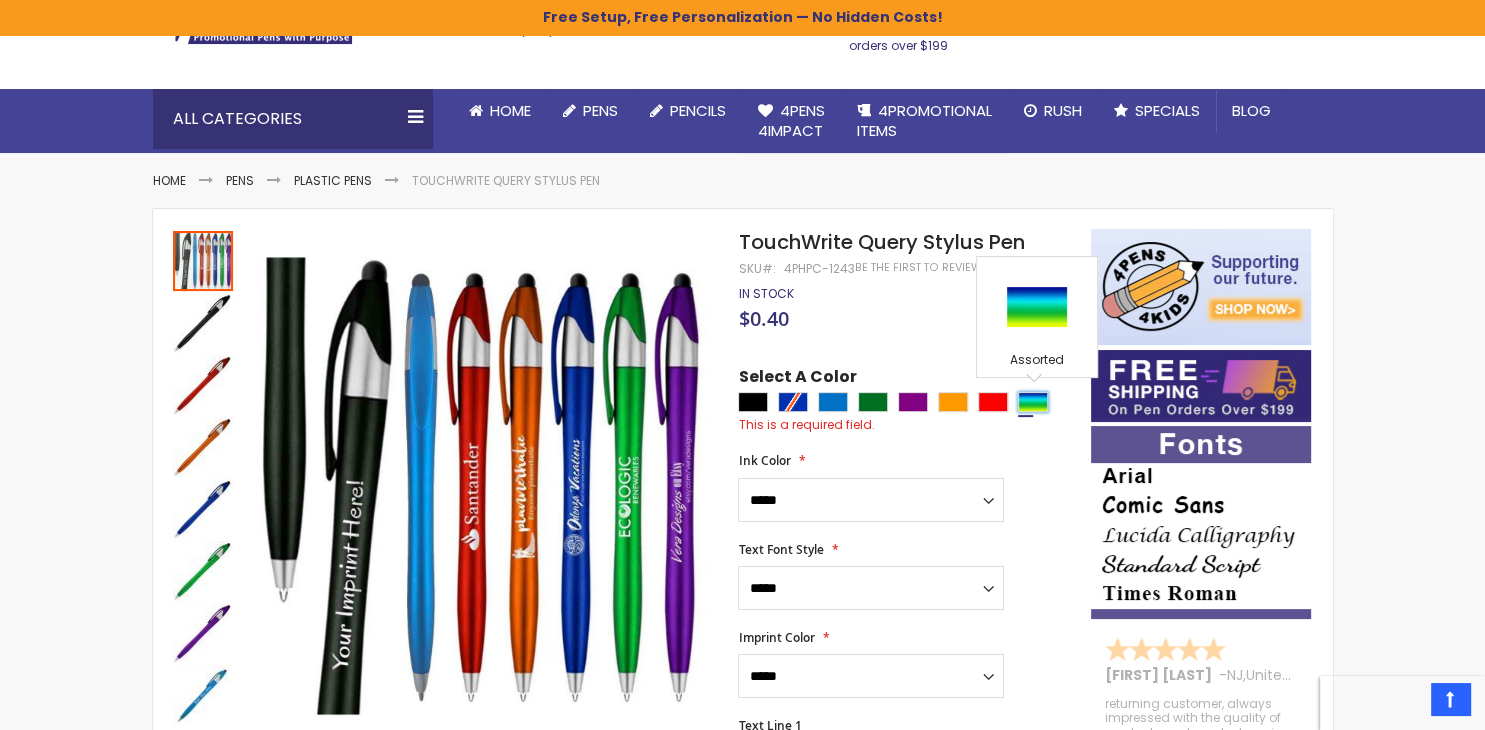 click at bounding box center (1033, 402) 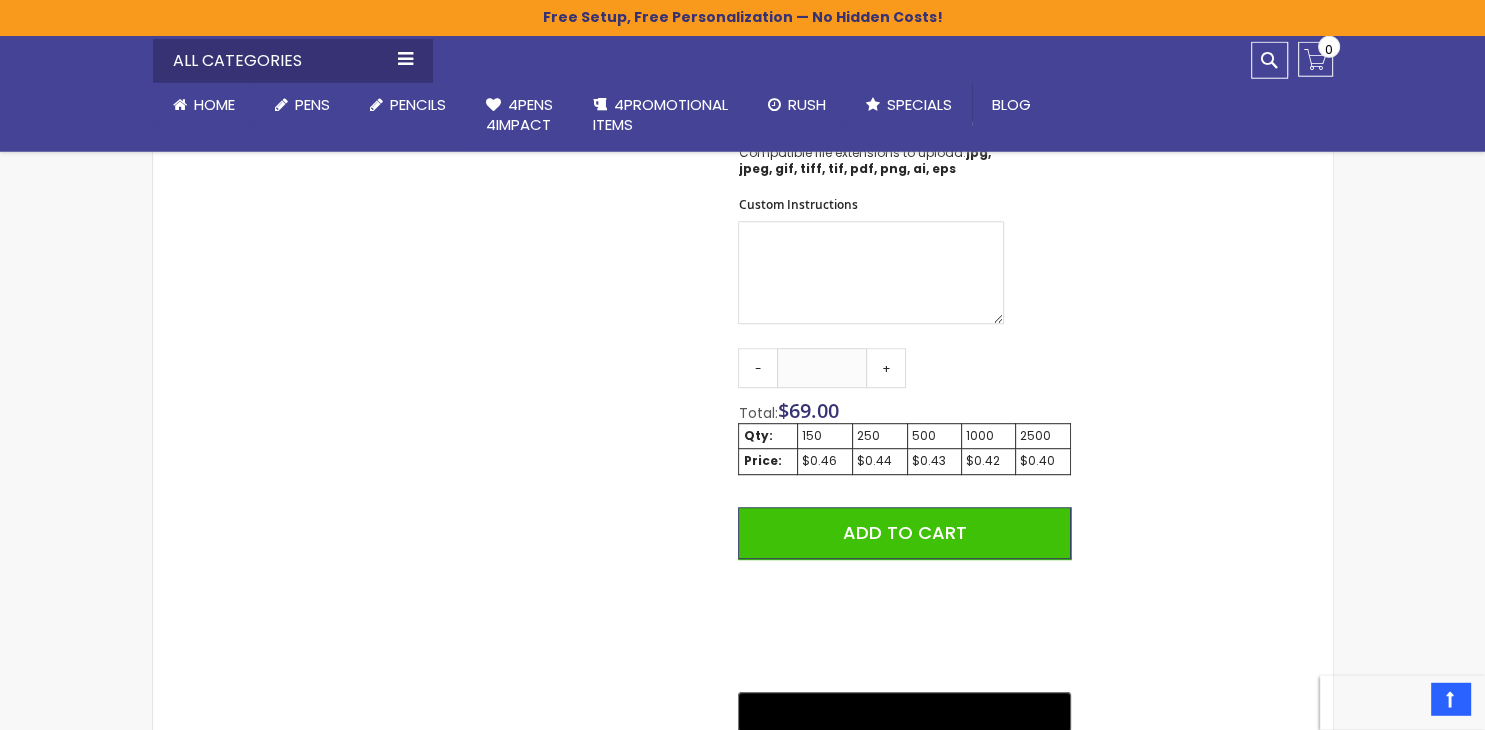 scroll, scrollTop: 1086, scrollLeft: 0, axis: vertical 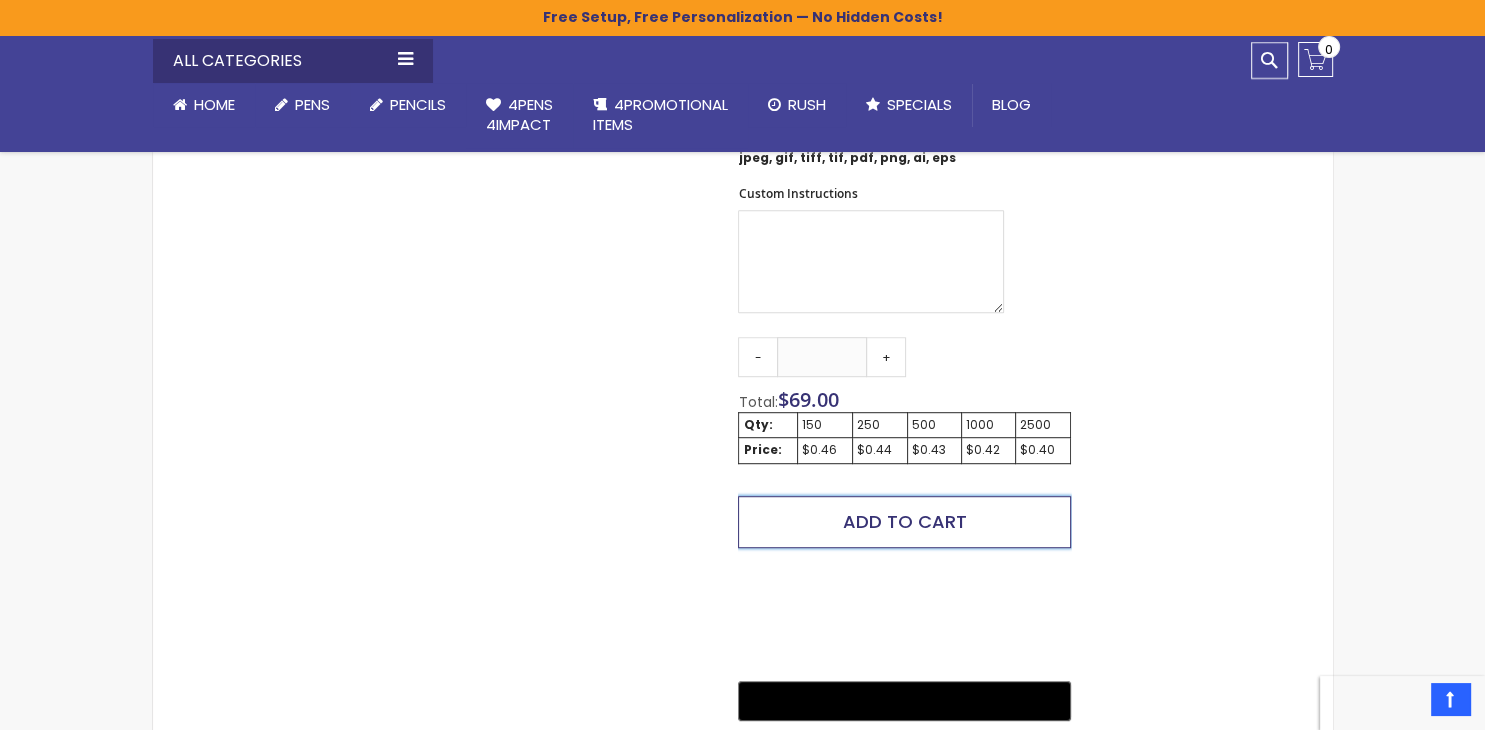 click on "Add to Cart" at bounding box center (904, 522) 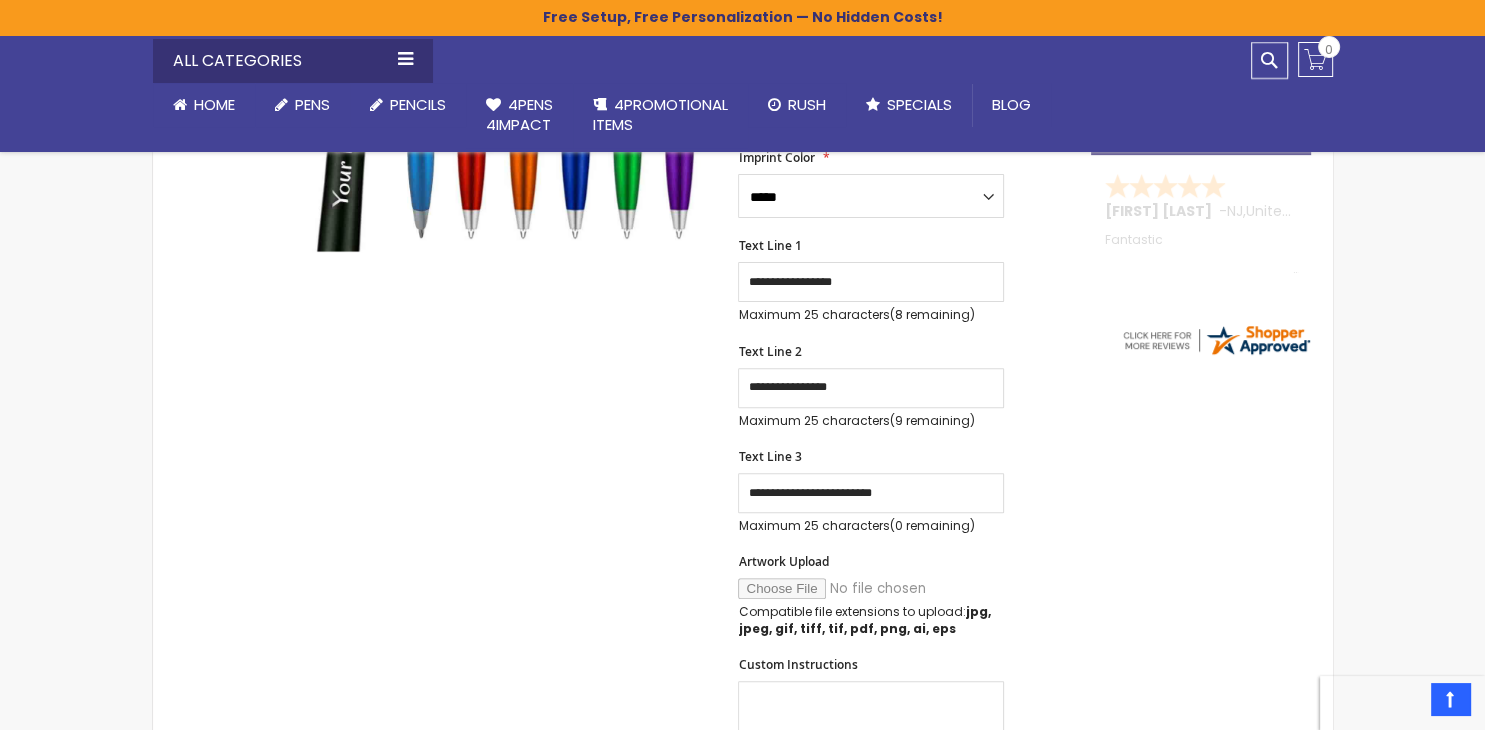 scroll, scrollTop: 480, scrollLeft: 0, axis: vertical 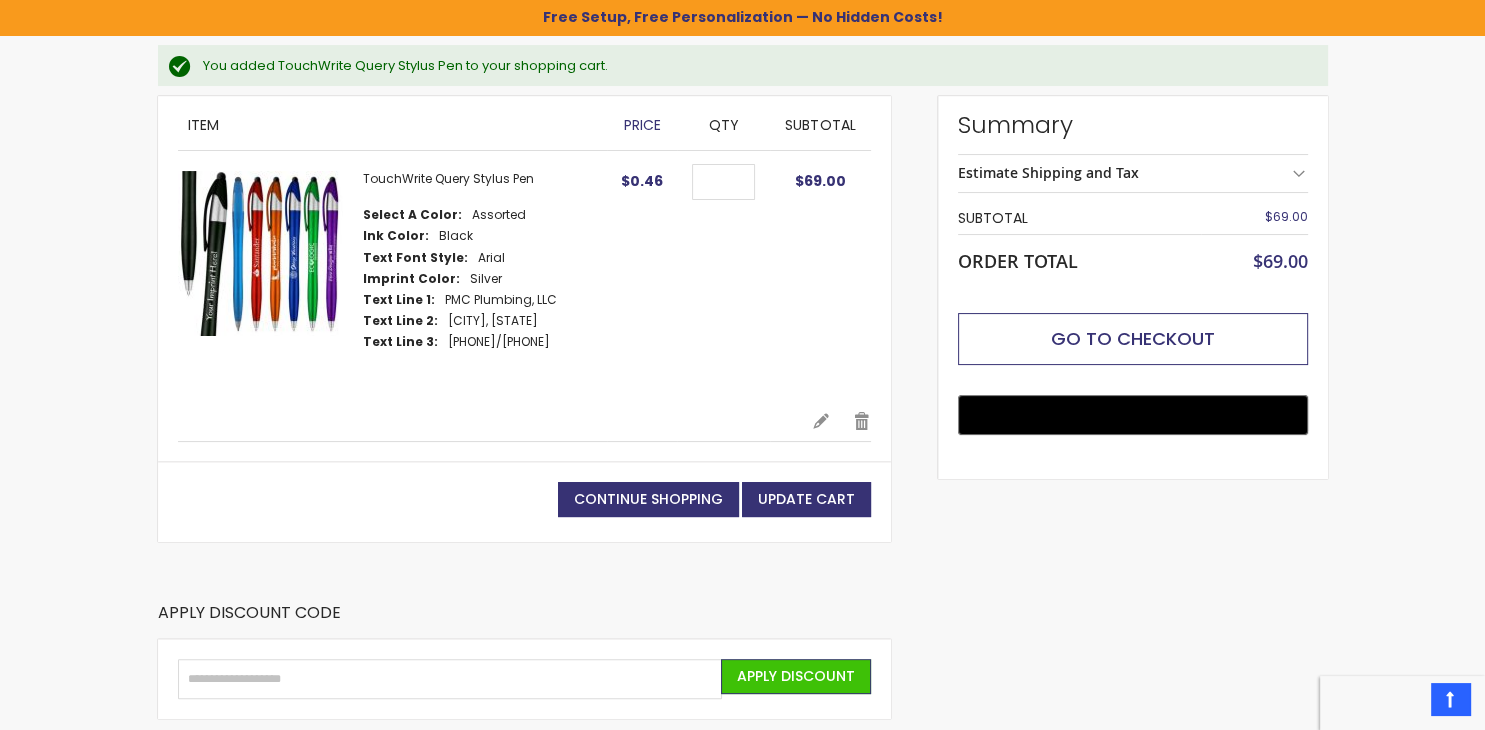 click on "Go to Checkout" at bounding box center [1133, 339] 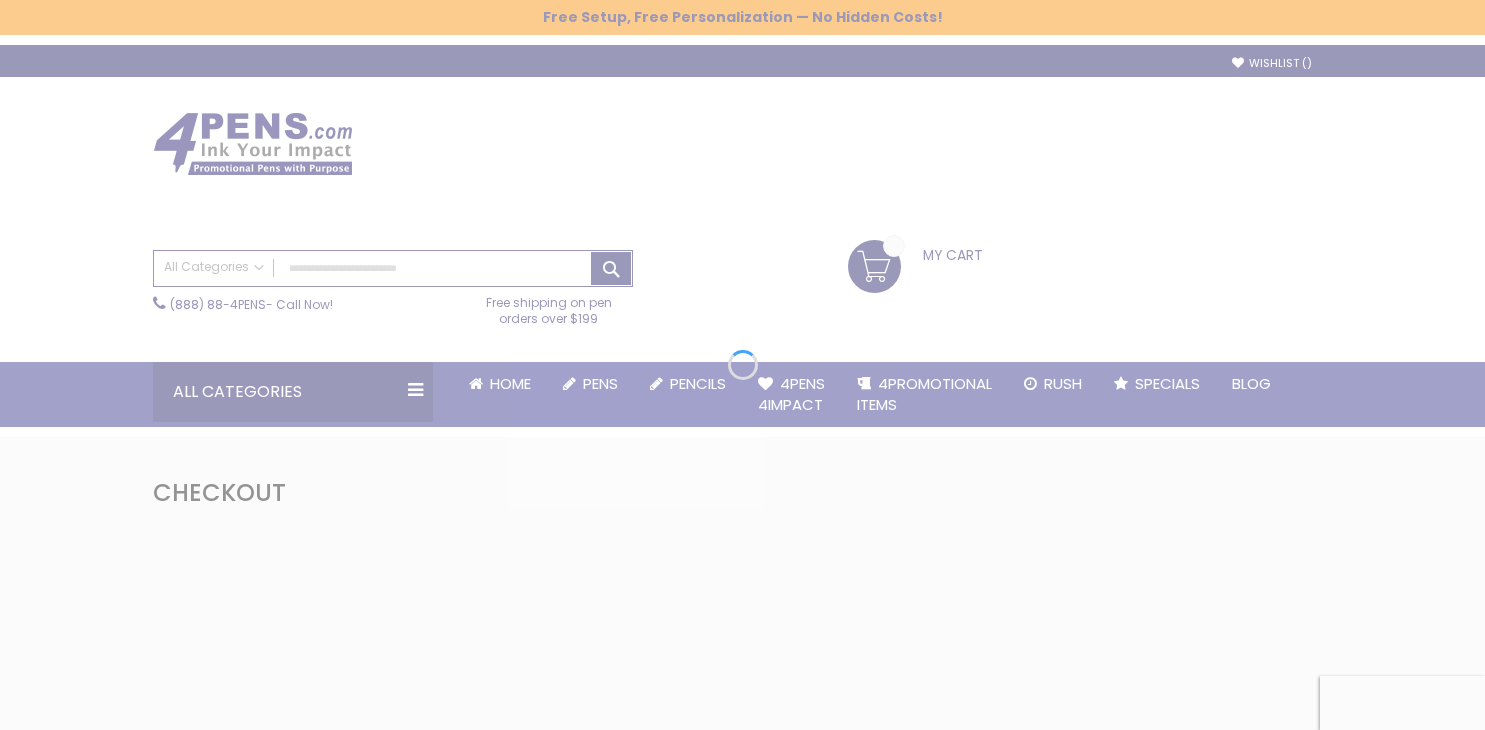 scroll, scrollTop: 0, scrollLeft: 0, axis: both 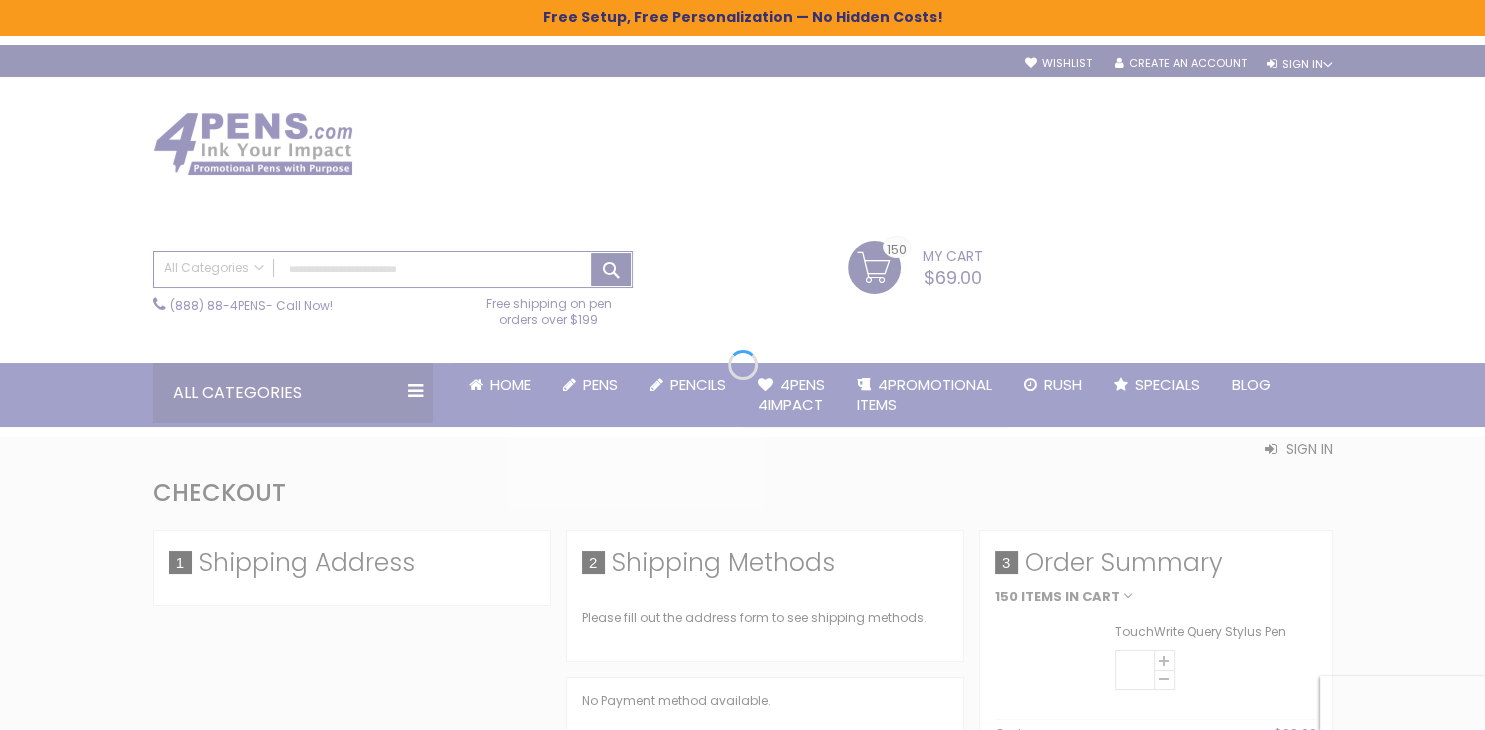 select on "*" 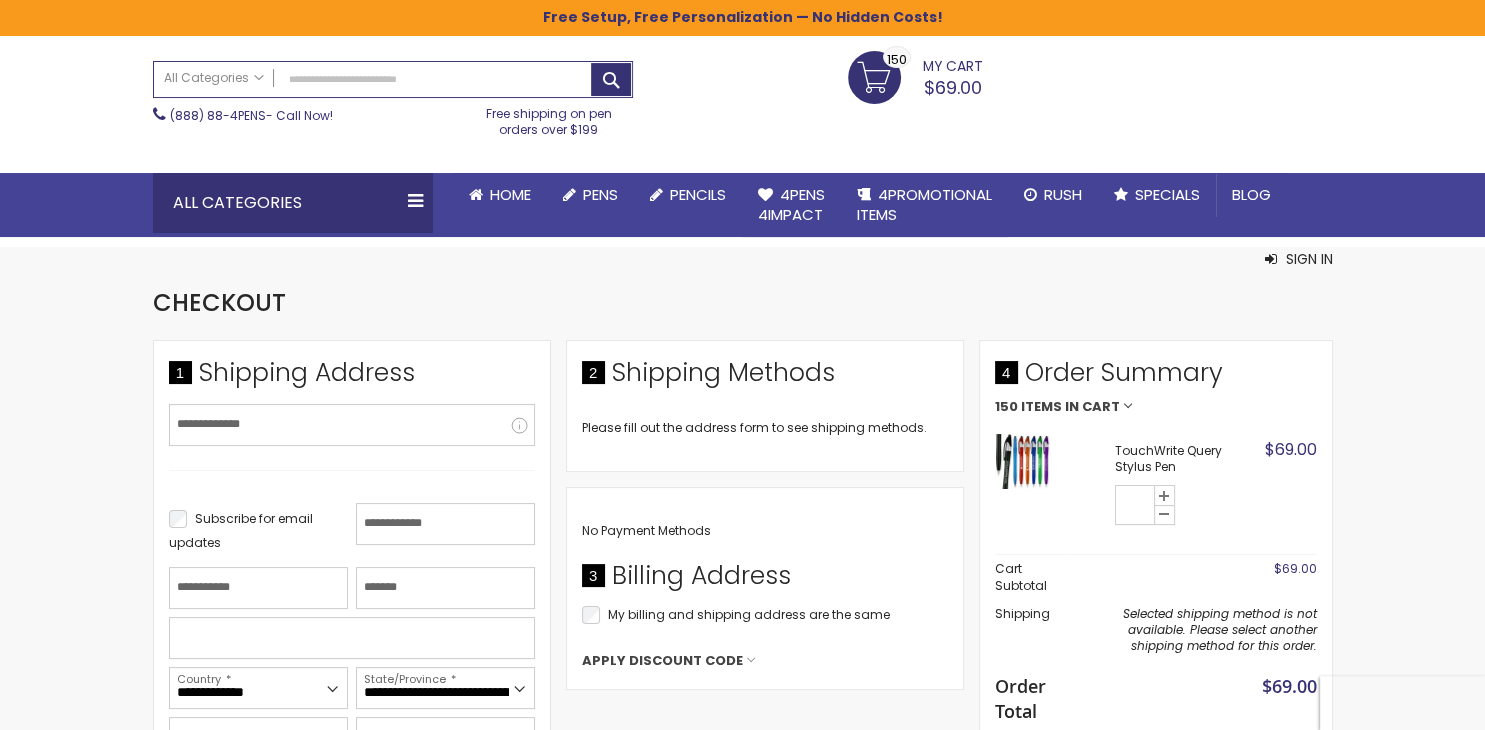 scroll, scrollTop: 211, scrollLeft: 0, axis: vertical 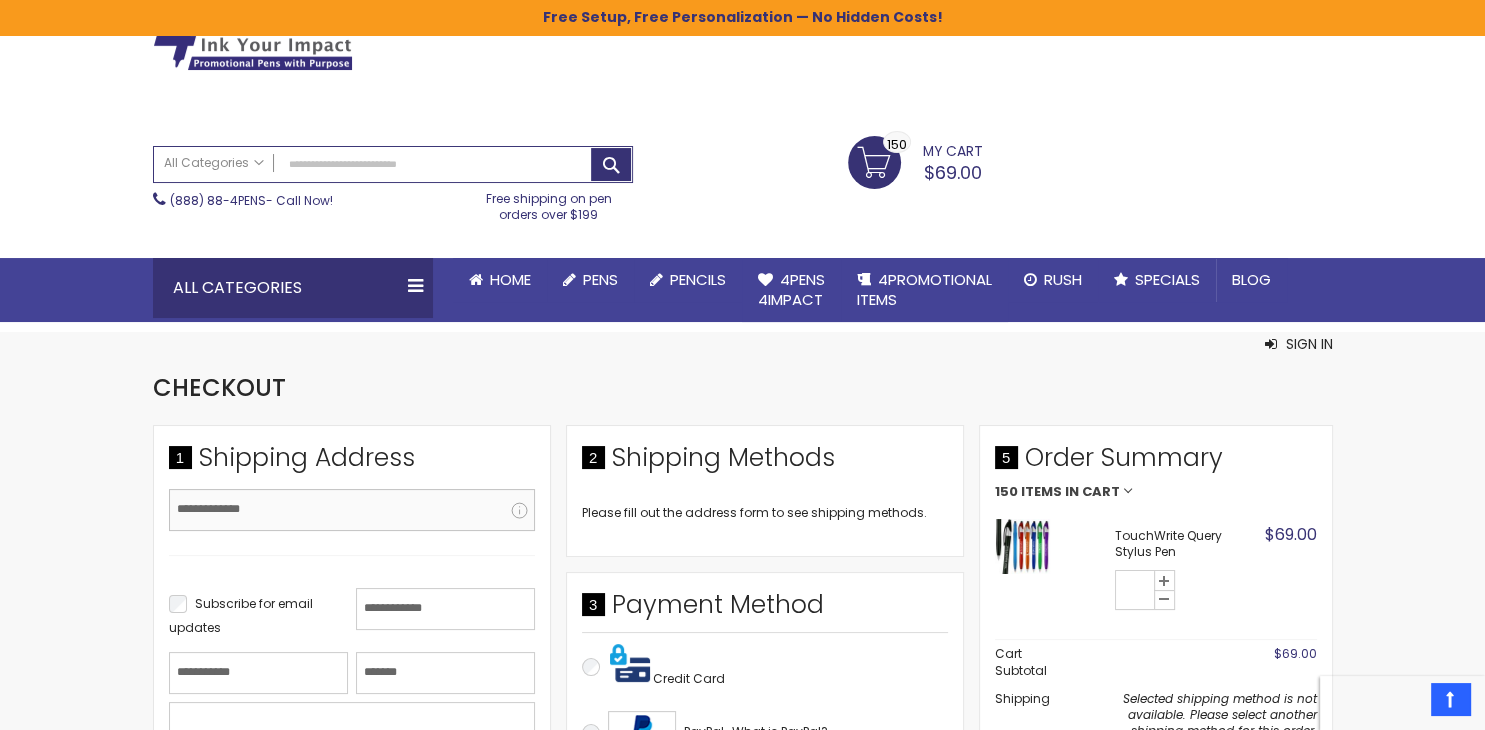 click on "Email Address" at bounding box center [352, 510] 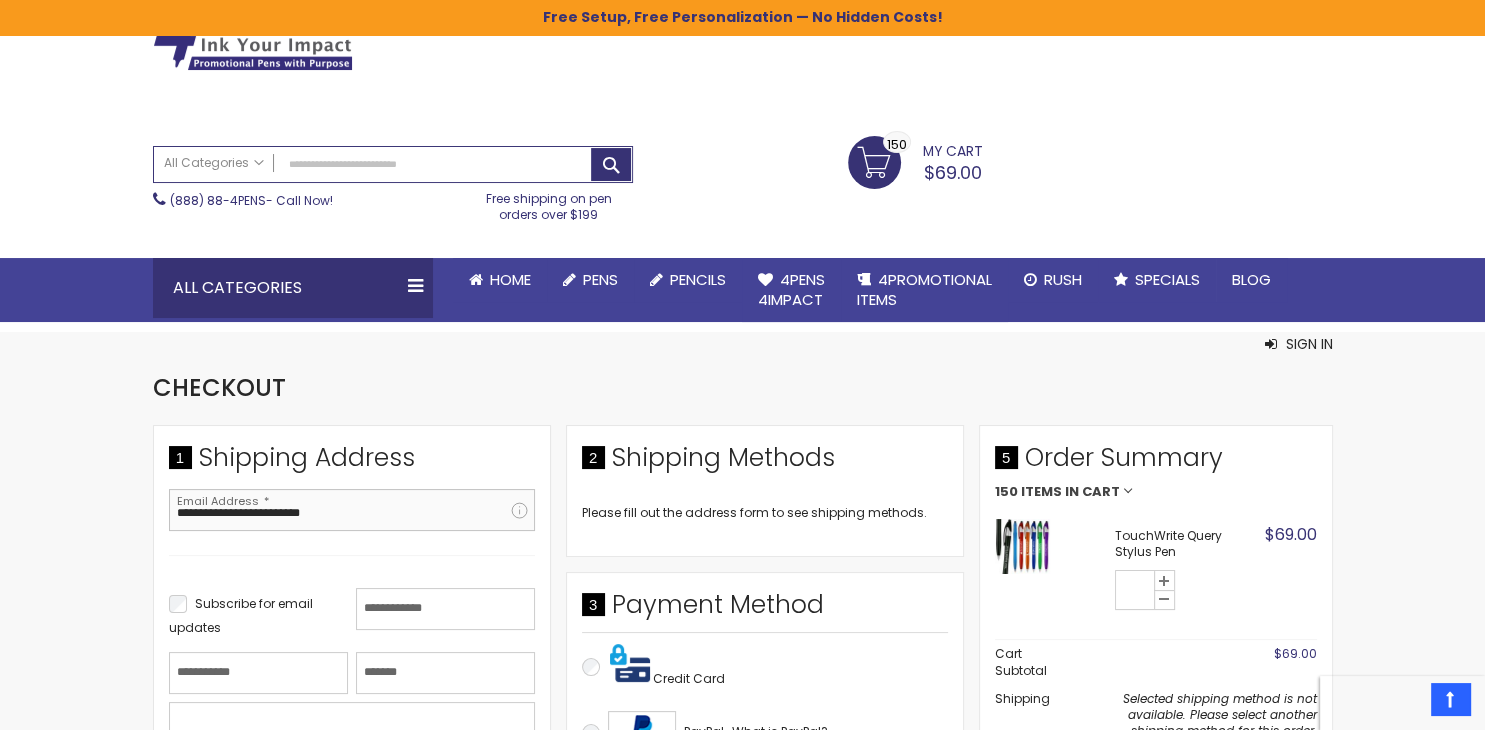 type on "**********" 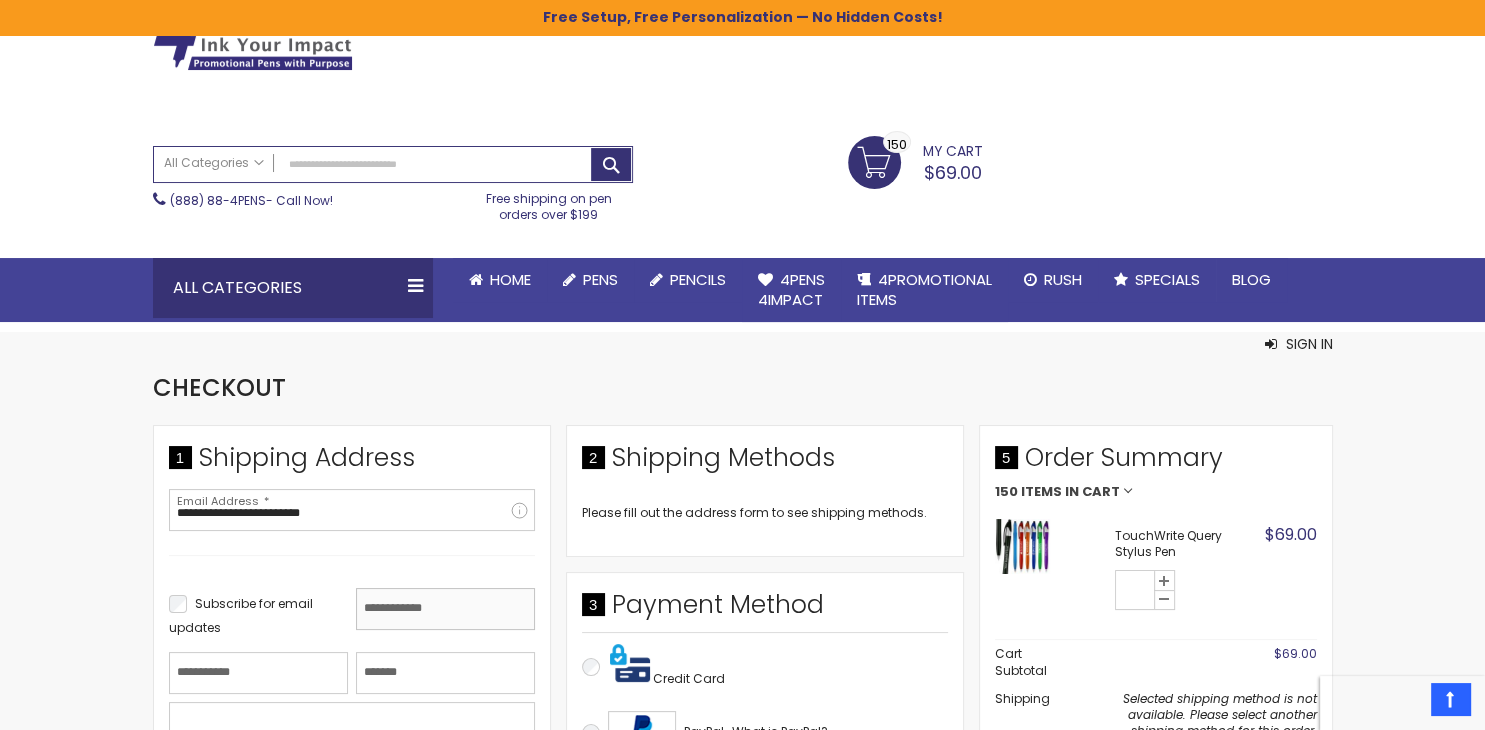 click on "First Name" at bounding box center (445, 609) 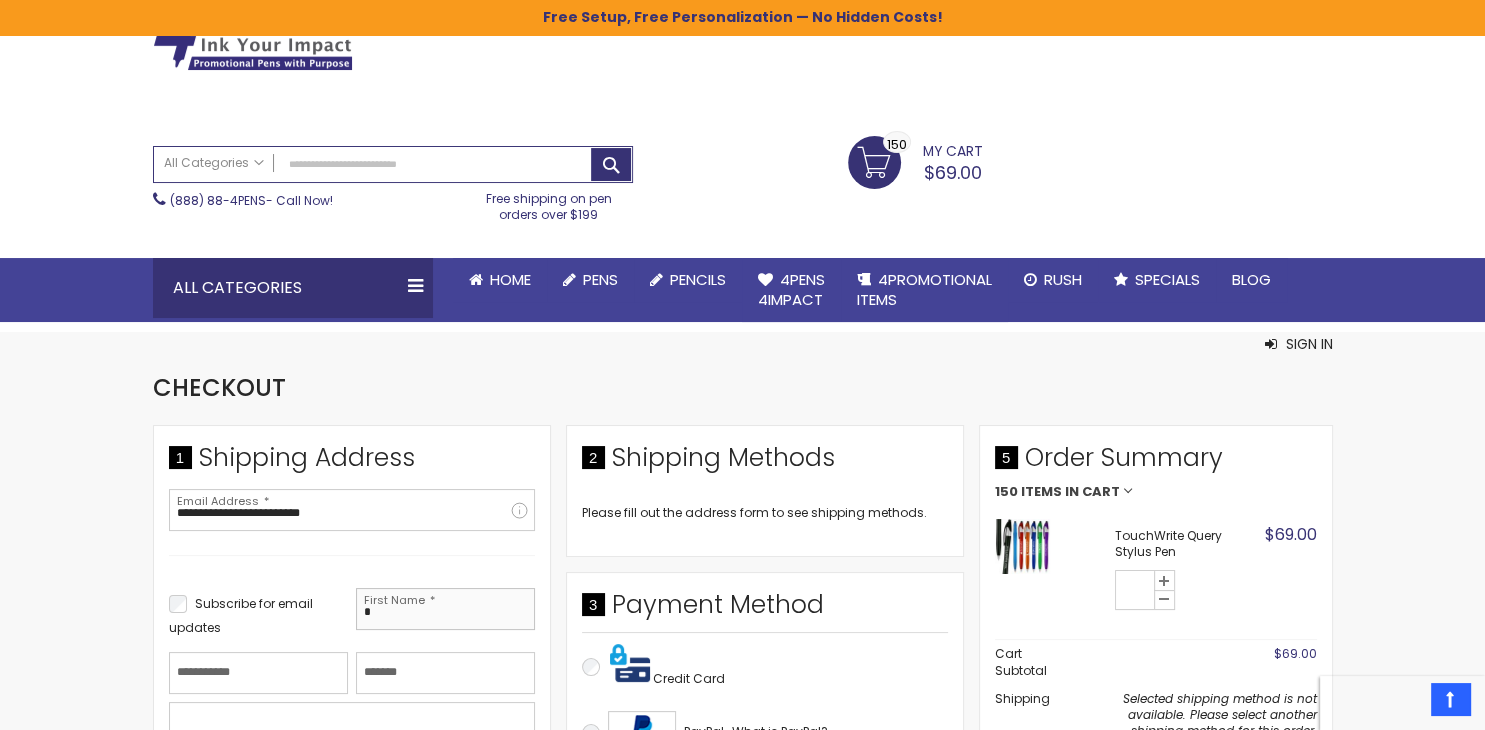 type on "*****" 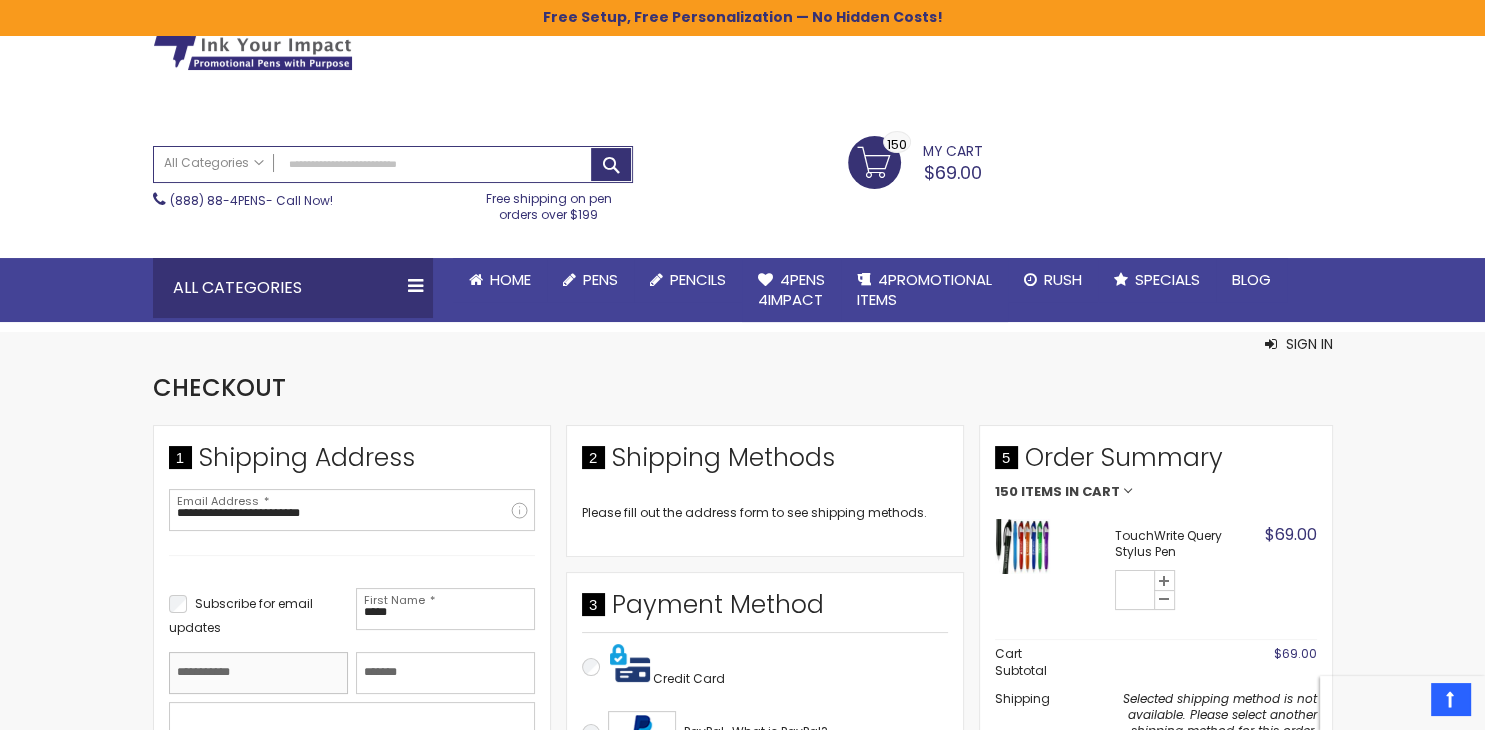type on "******" 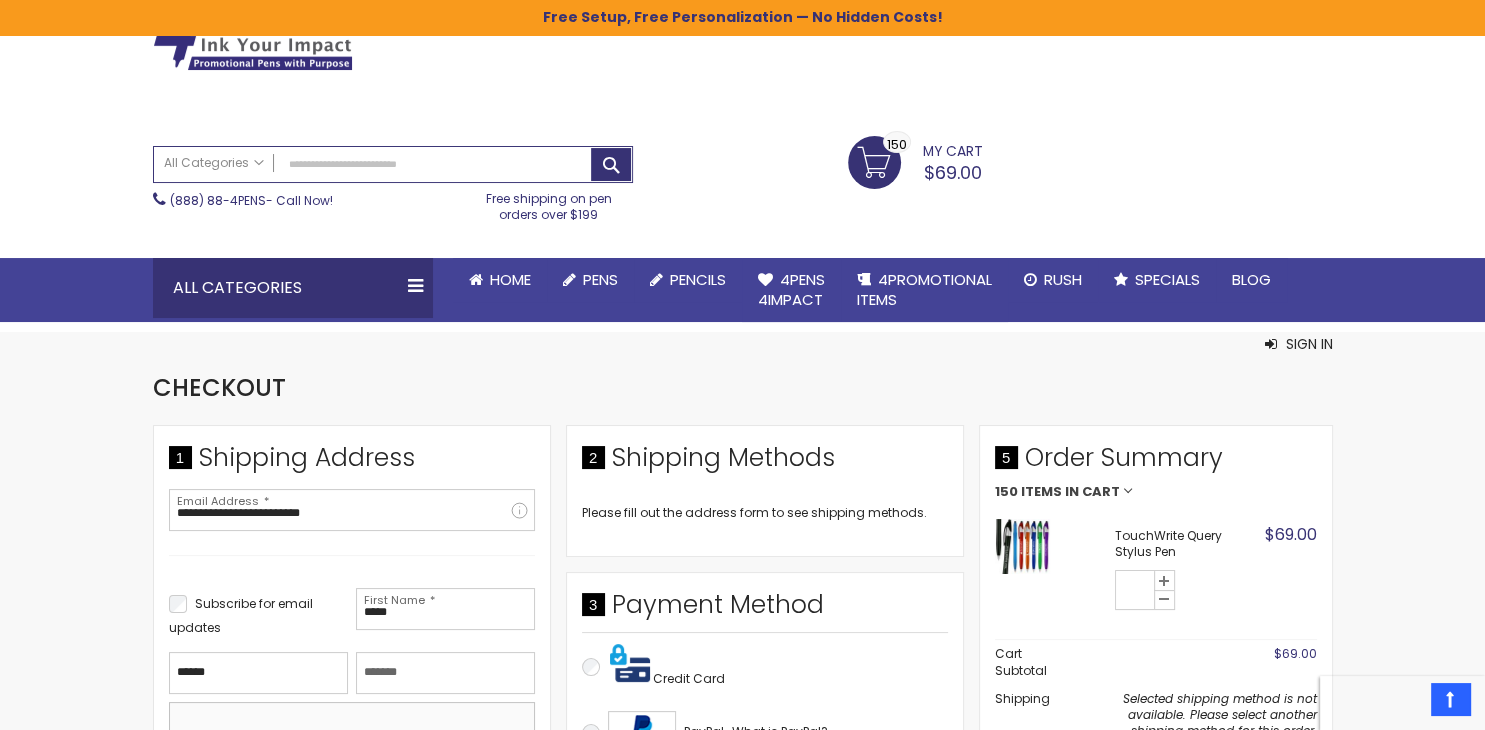 type on "**********" 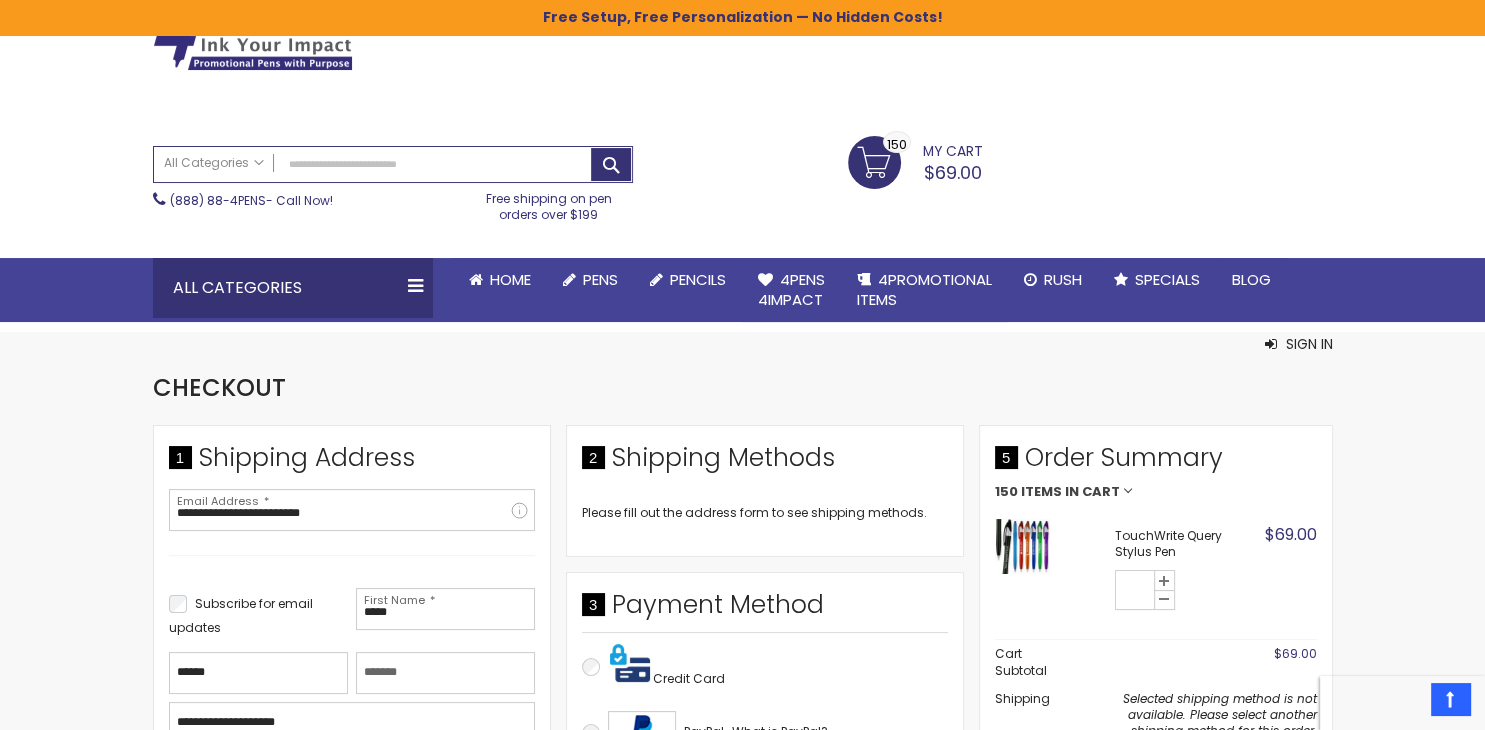 select on "**" 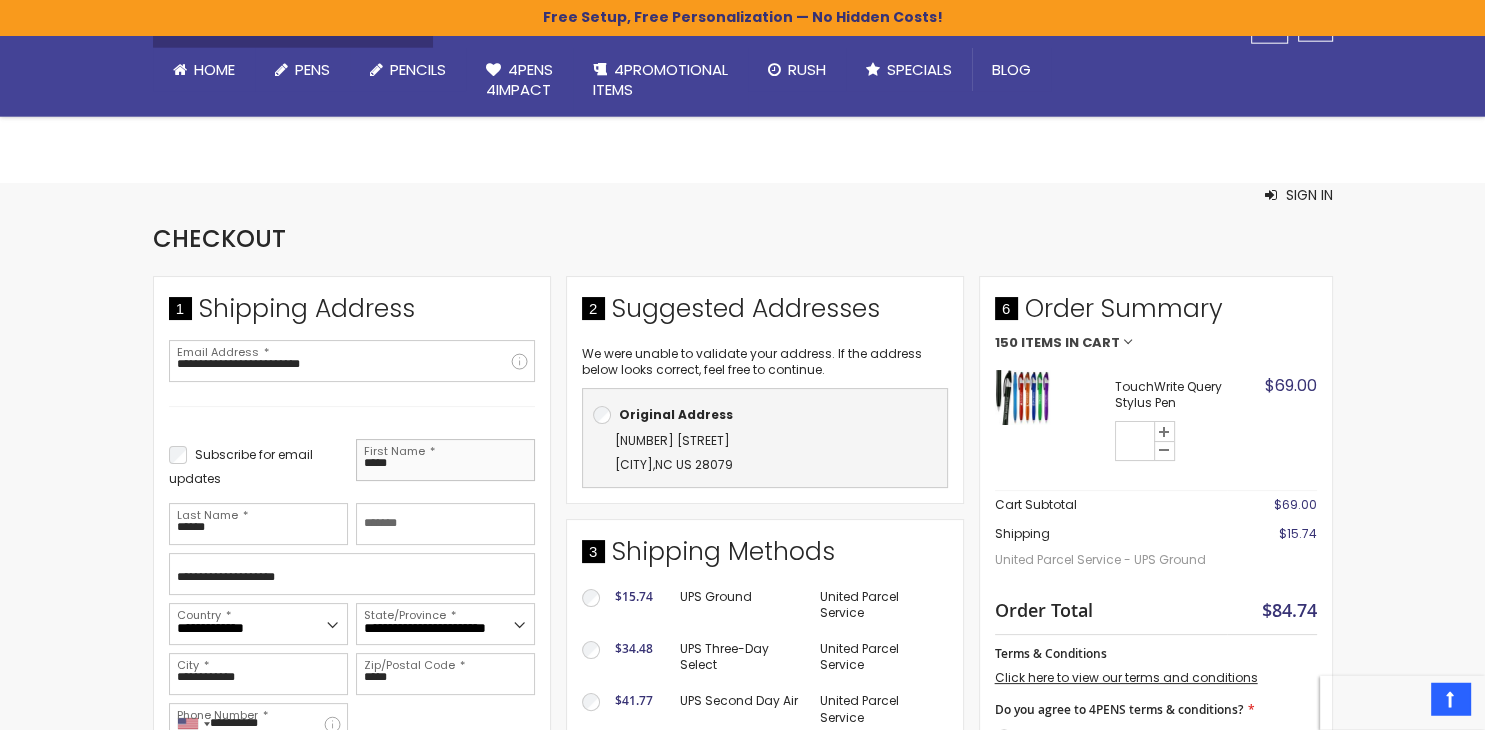 scroll, scrollTop: 316, scrollLeft: 0, axis: vertical 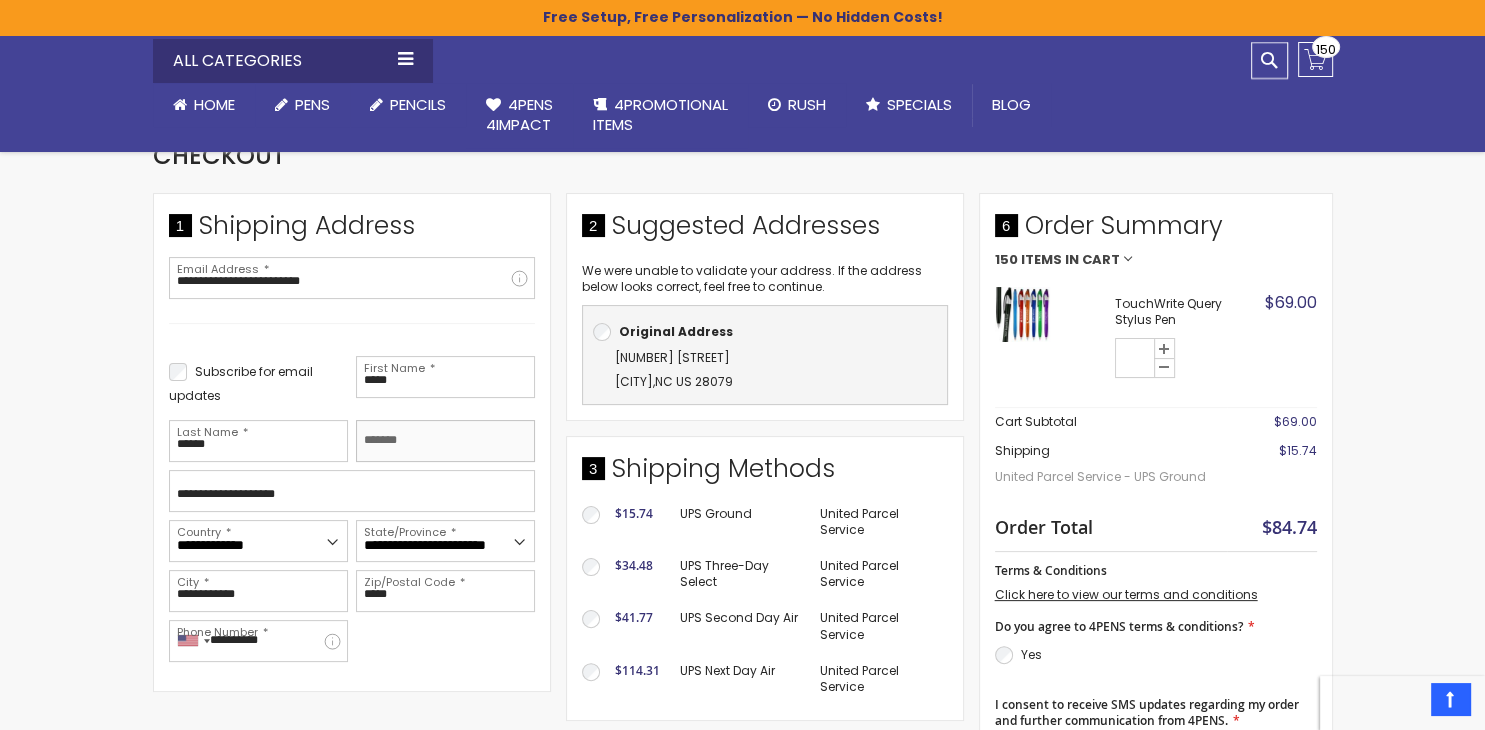 click on "Company" at bounding box center (445, 441) 